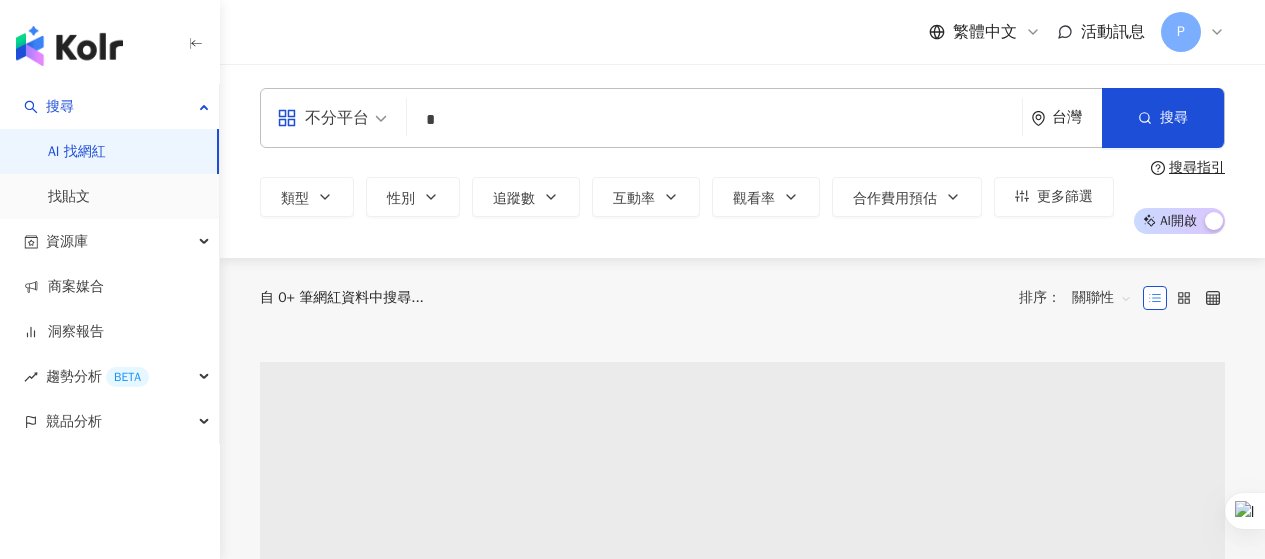 scroll, scrollTop: 0, scrollLeft: 0, axis: both 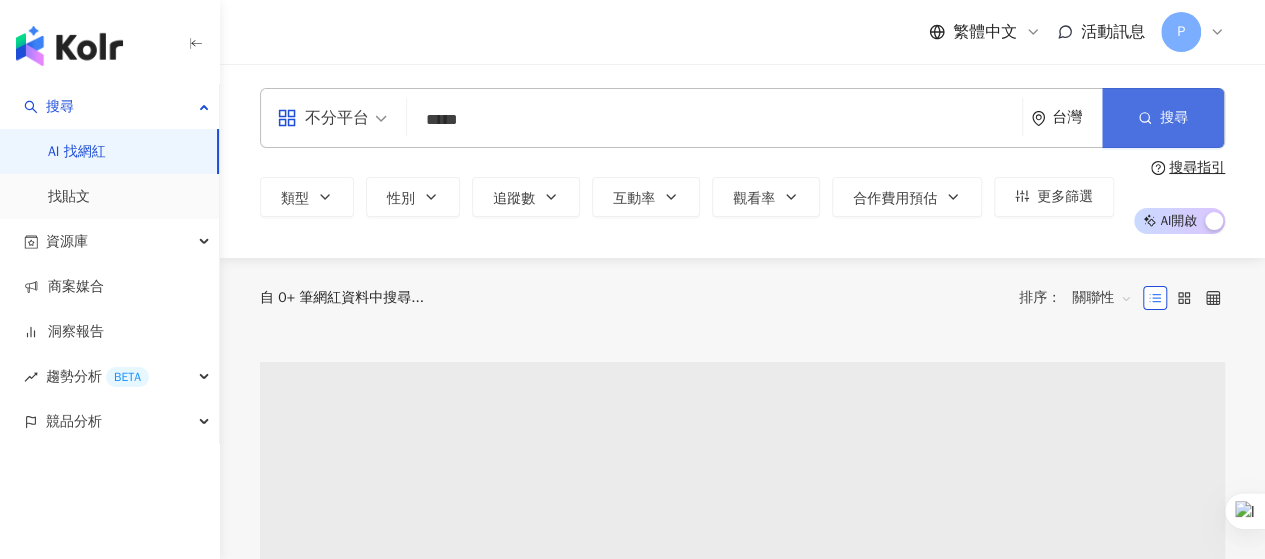 click 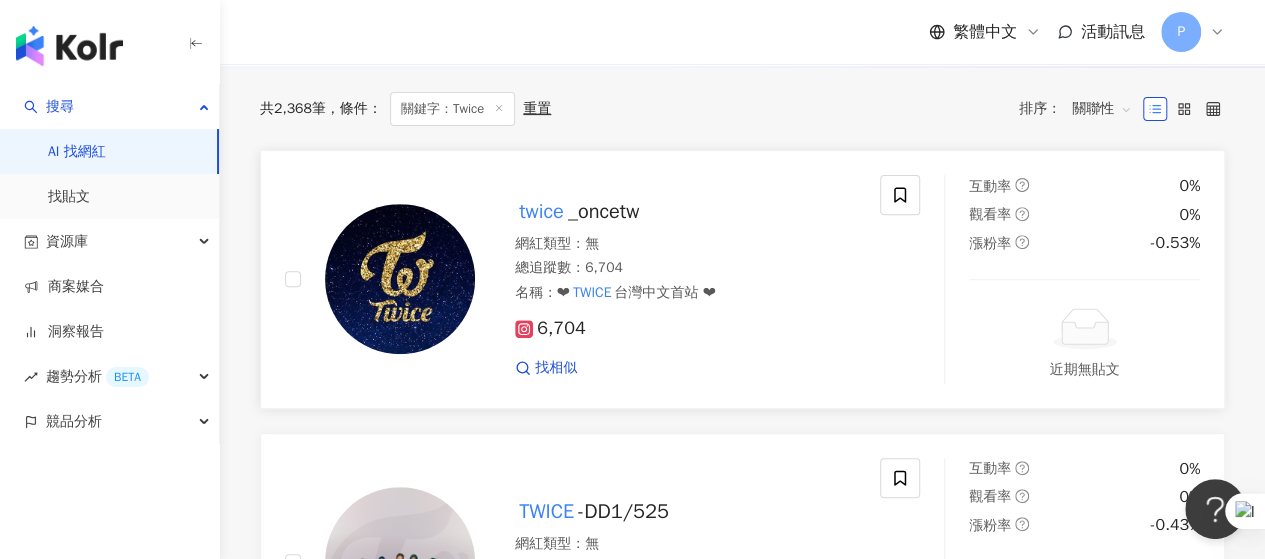 scroll, scrollTop: 269, scrollLeft: 0, axis: vertical 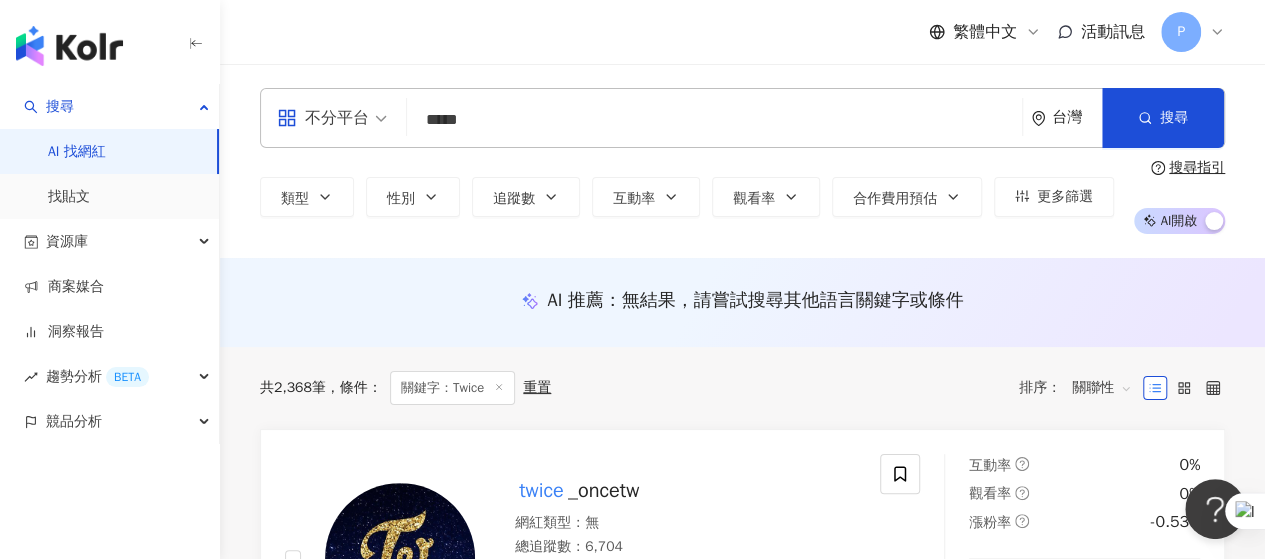click on "*****" at bounding box center (714, 120) 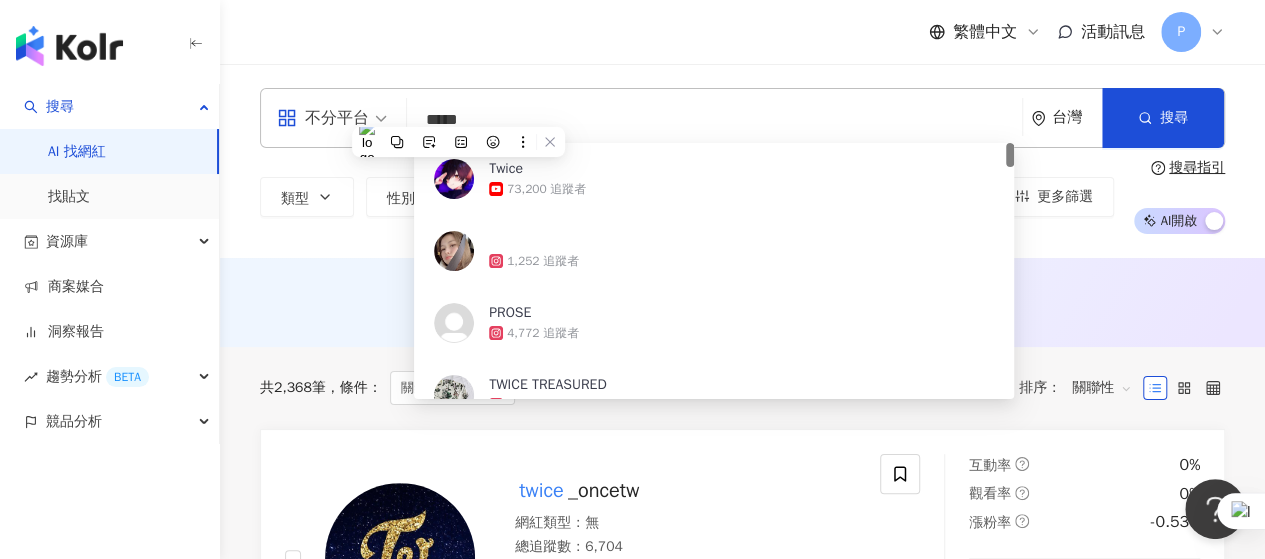 paste on "******" 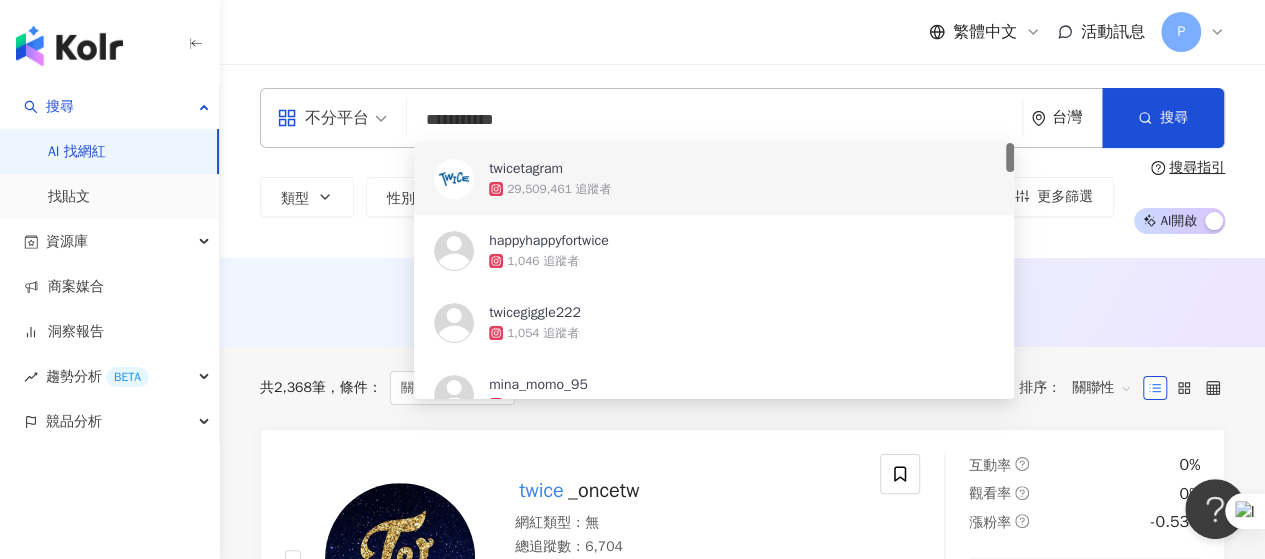 click on "29,509,461   追蹤者" at bounding box center [559, 189] 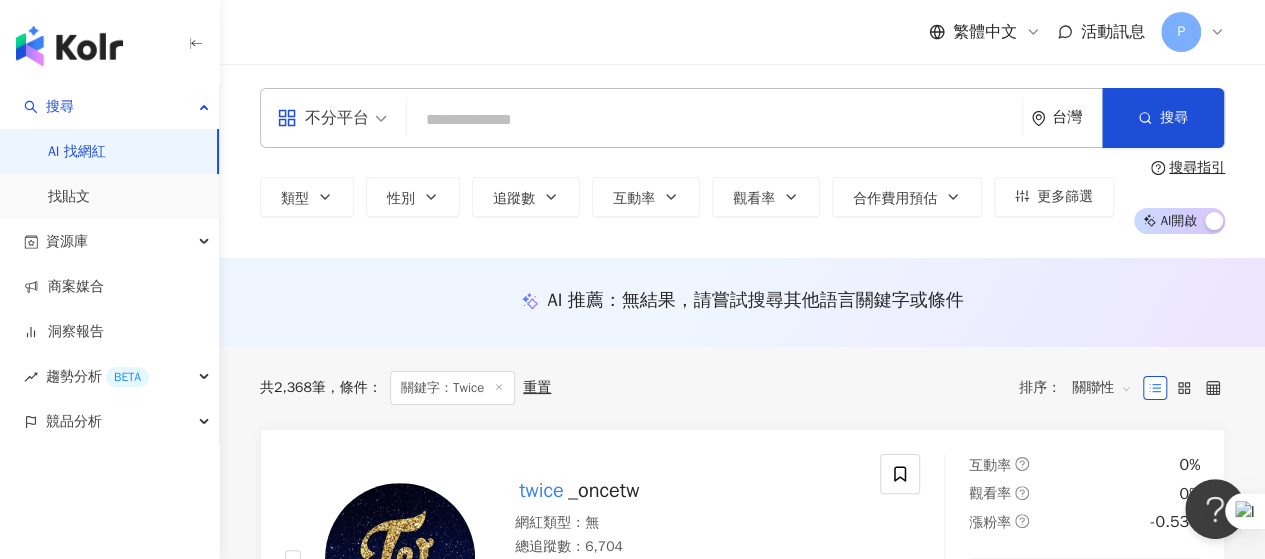 click at bounding box center [714, 120] 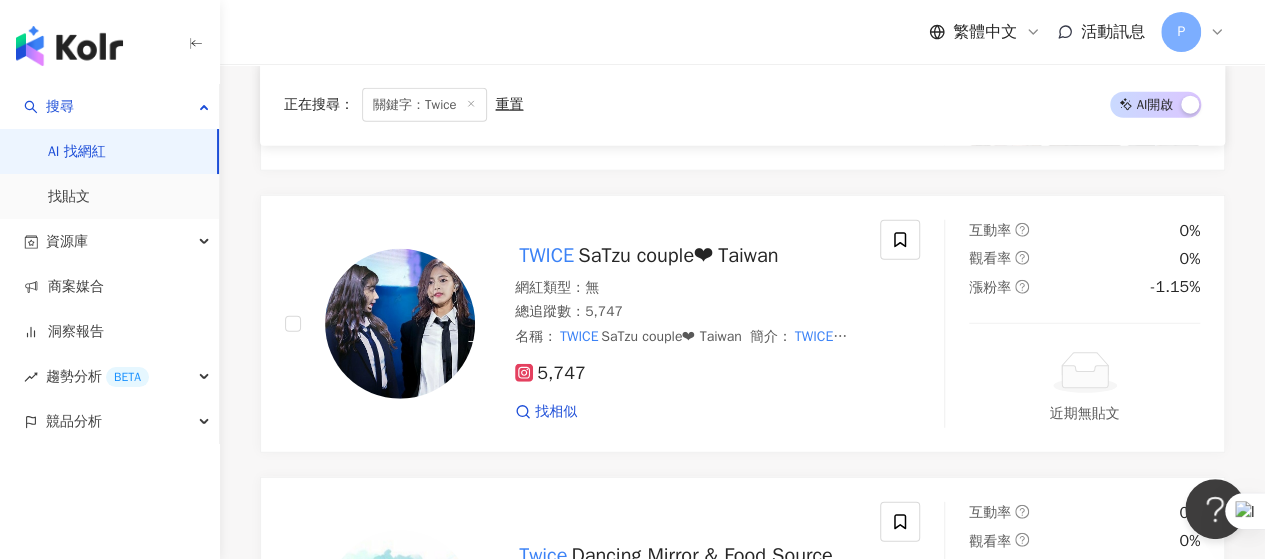 scroll, scrollTop: 2367, scrollLeft: 0, axis: vertical 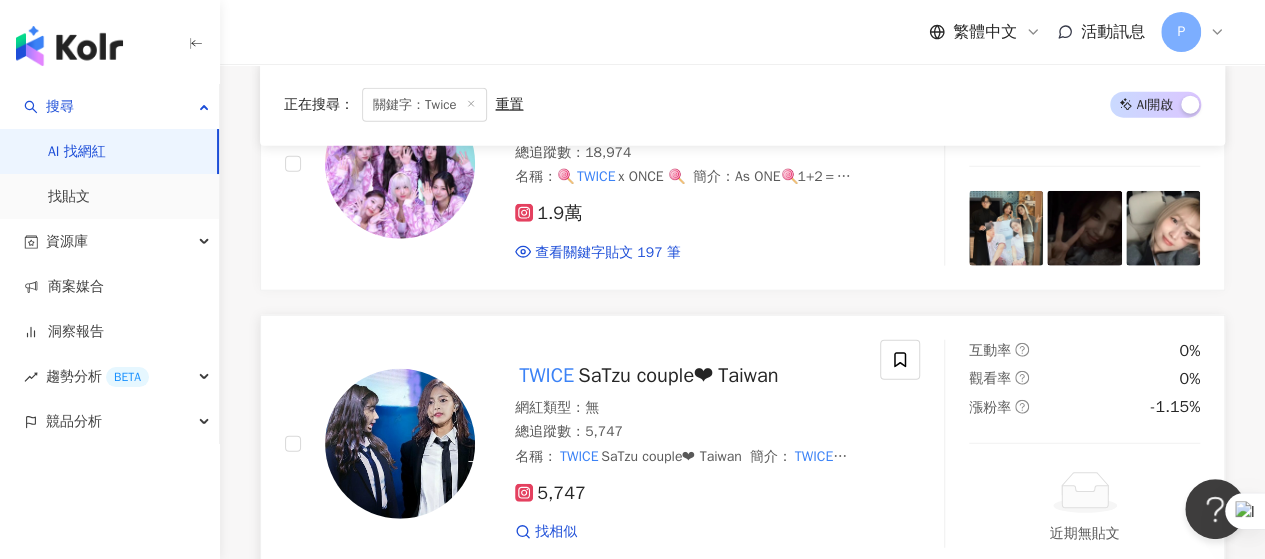 click on "SaTzu couple❤ Taiwan" at bounding box center (678, 375) 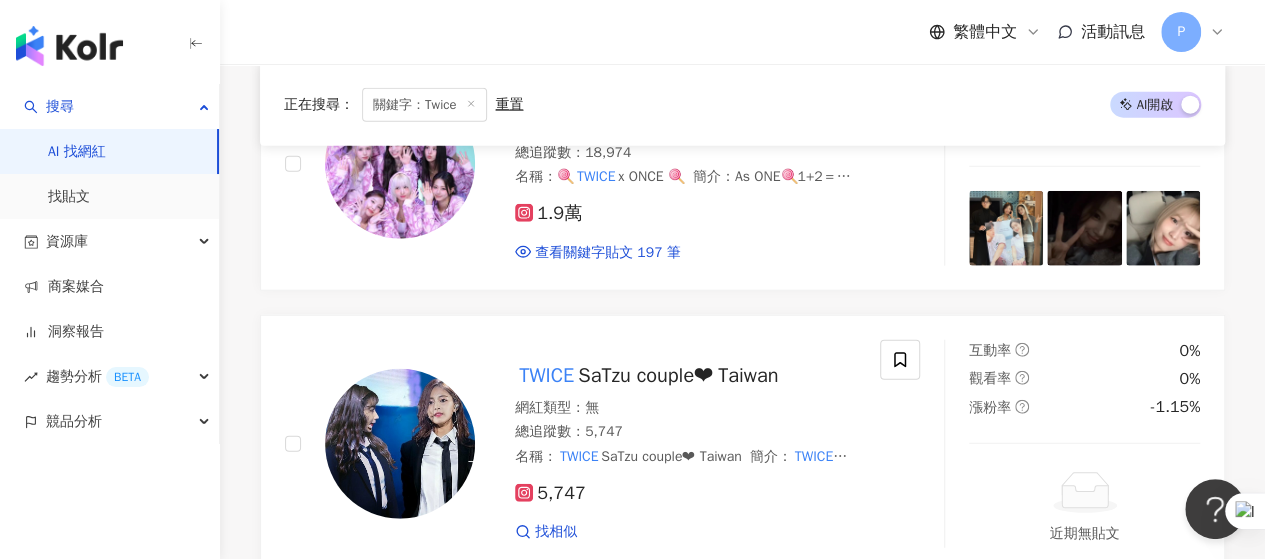 click at bounding box center (714, -2247) 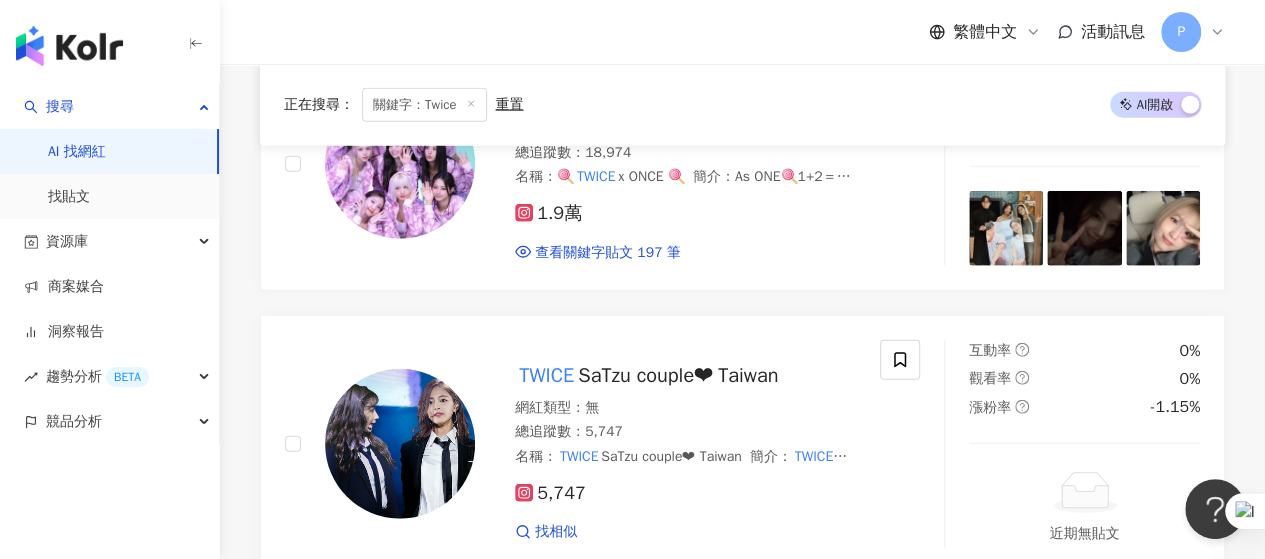 scroll, scrollTop: 0, scrollLeft: 0, axis: both 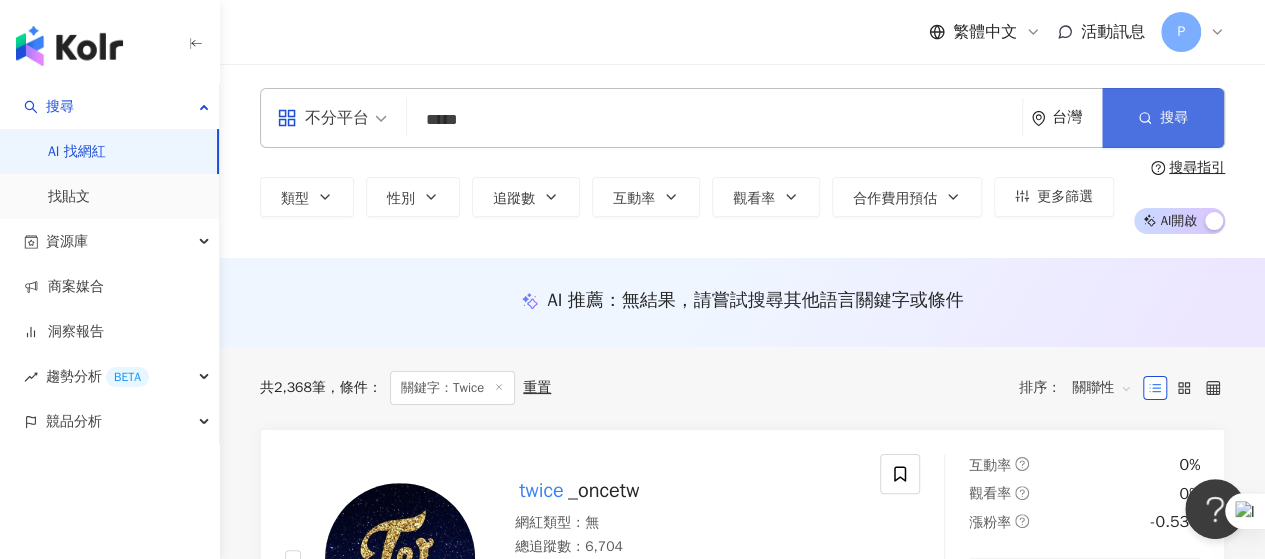 type on "*****" 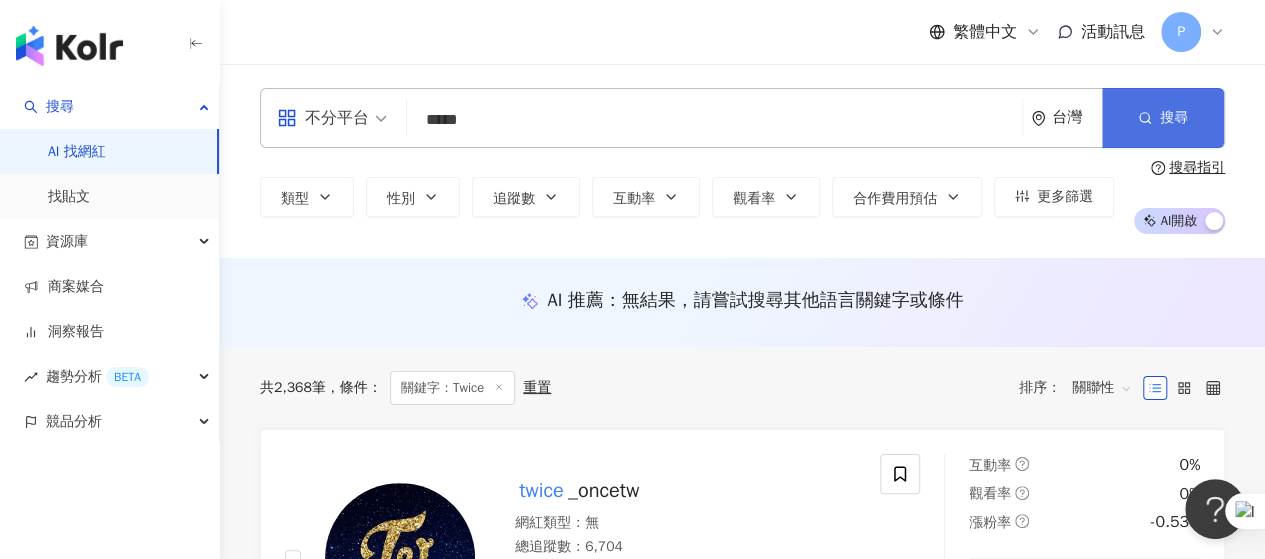click on "搜尋" at bounding box center (1163, 118) 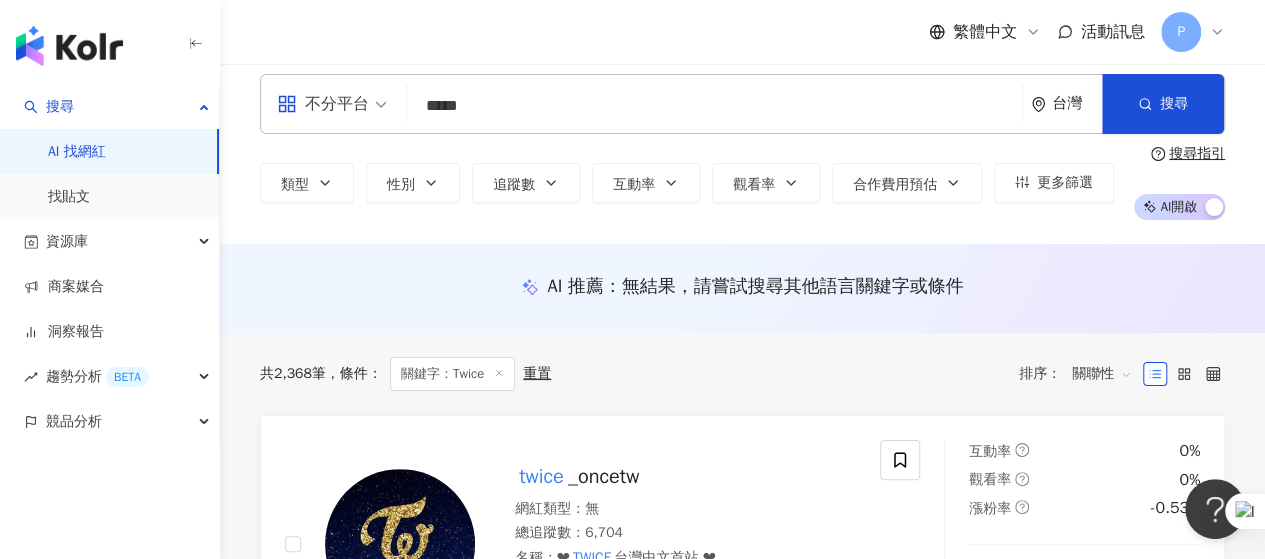 scroll, scrollTop: 1, scrollLeft: 0, axis: vertical 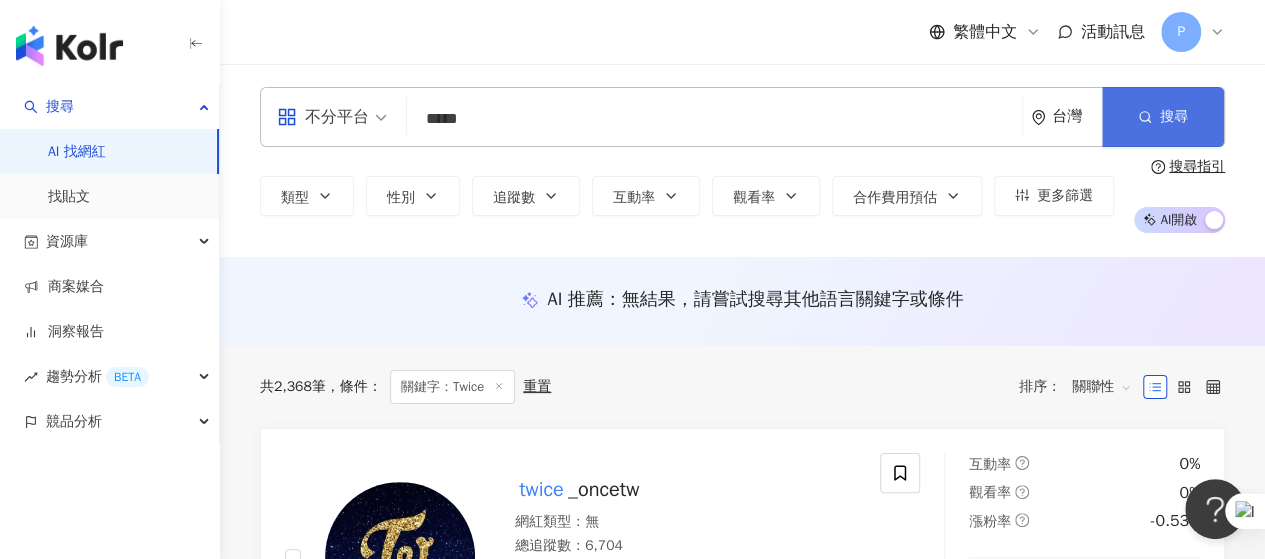 click on "搜尋" at bounding box center [1163, 117] 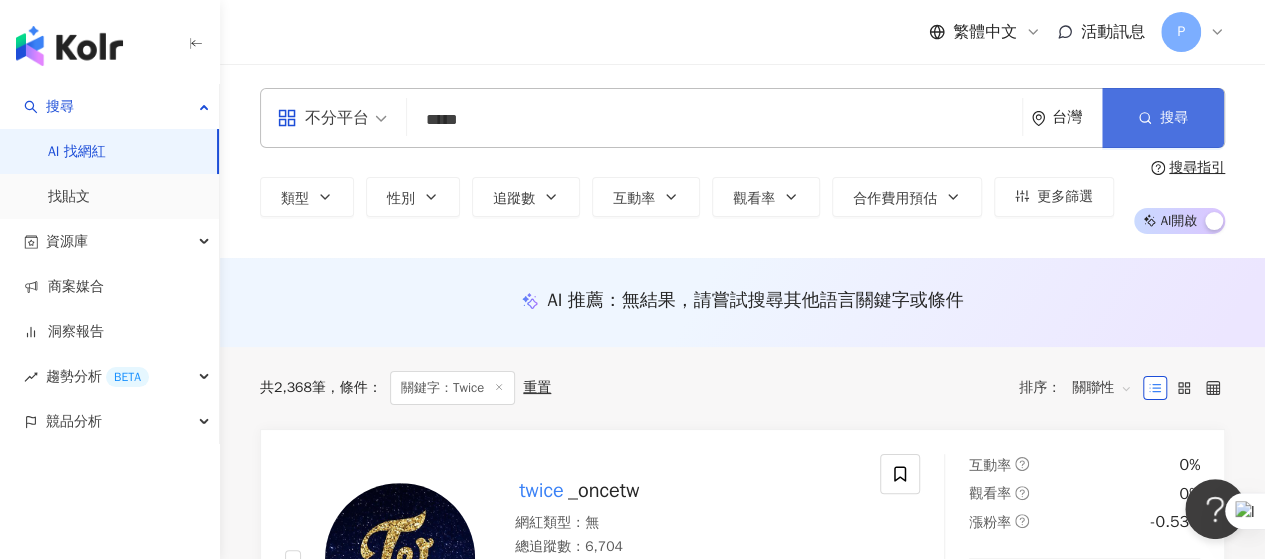 click on "搜尋" at bounding box center (1163, 118) 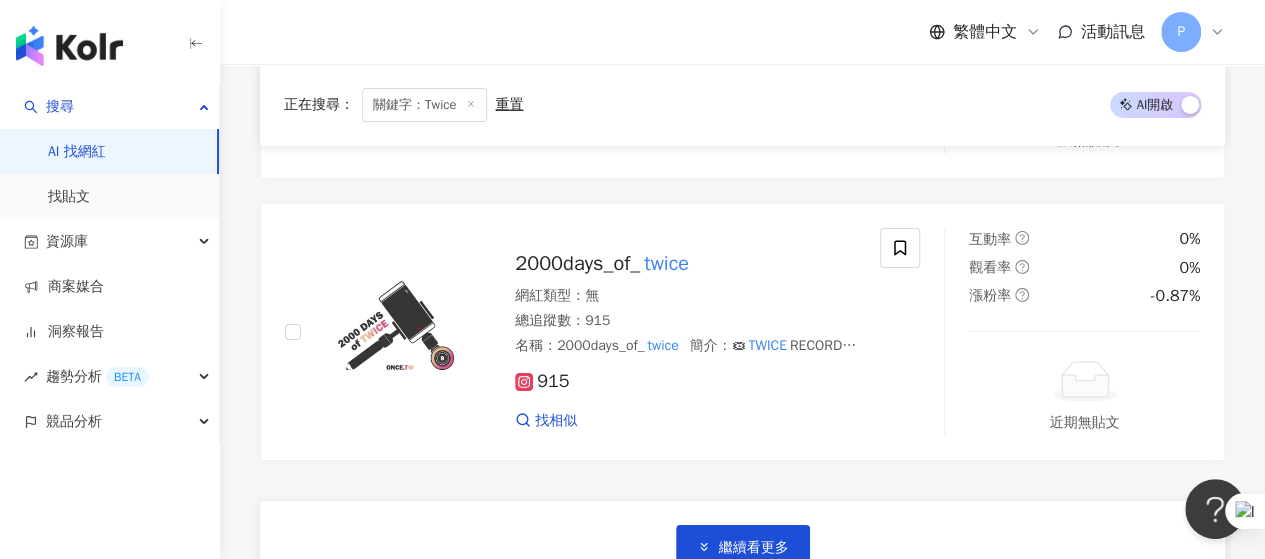 scroll, scrollTop: 3314, scrollLeft: 0, axis: vertical 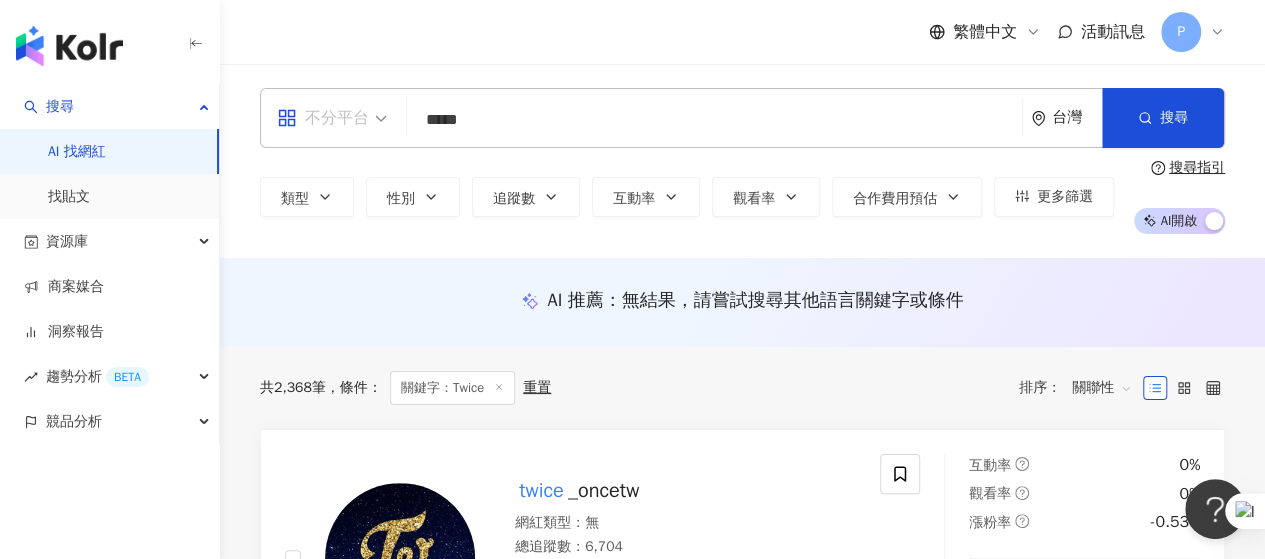 click on "不分平台" at bounding box center [323, 118] 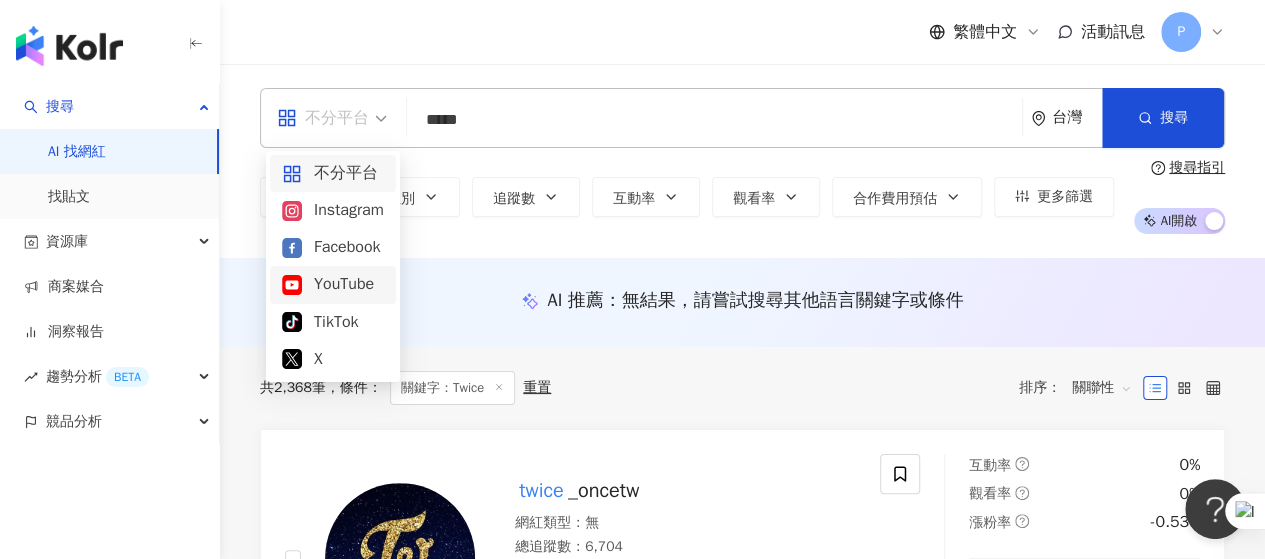 click on "YouTube" at bounding box center [333, 284] 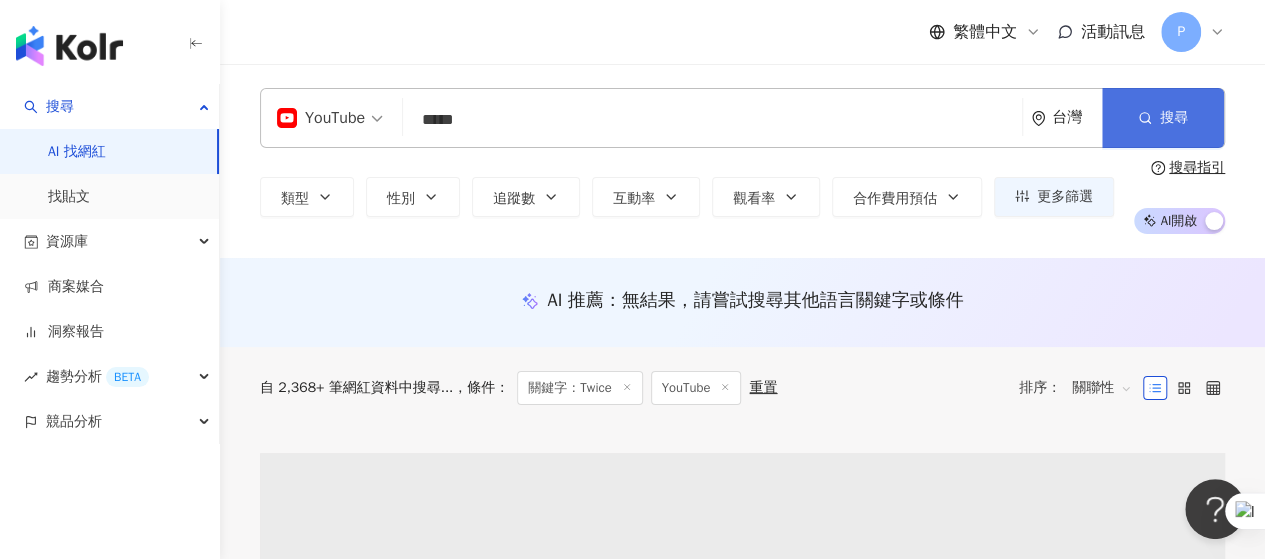 click on "搜尋" at bounding box center [1163, 118] 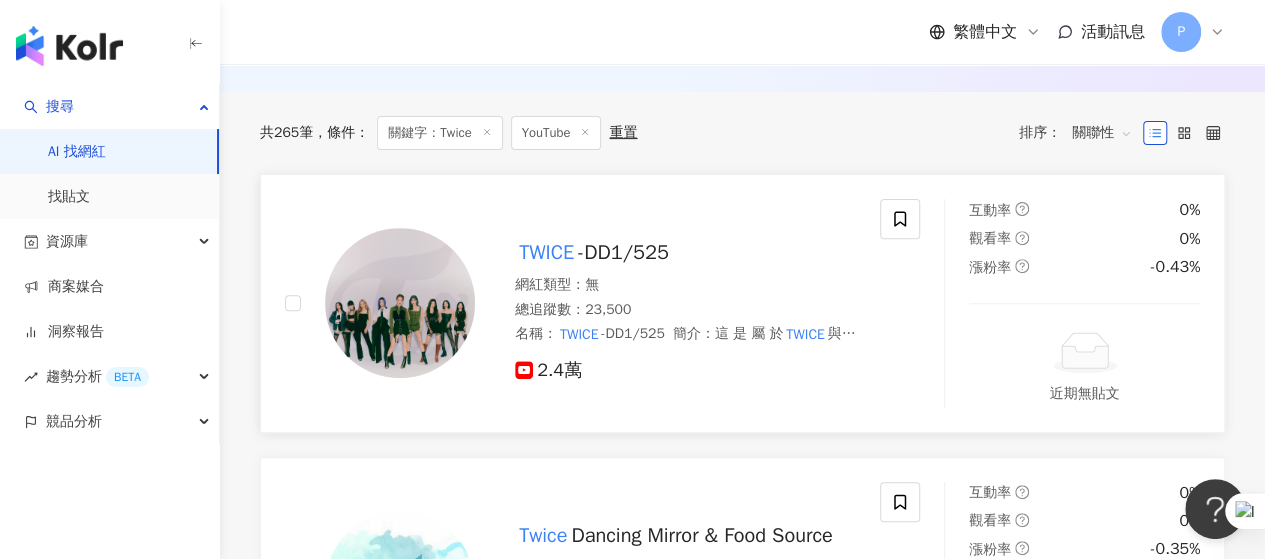 scroll, scrollTop: 252, scrollLeft: 0, axis: vertical 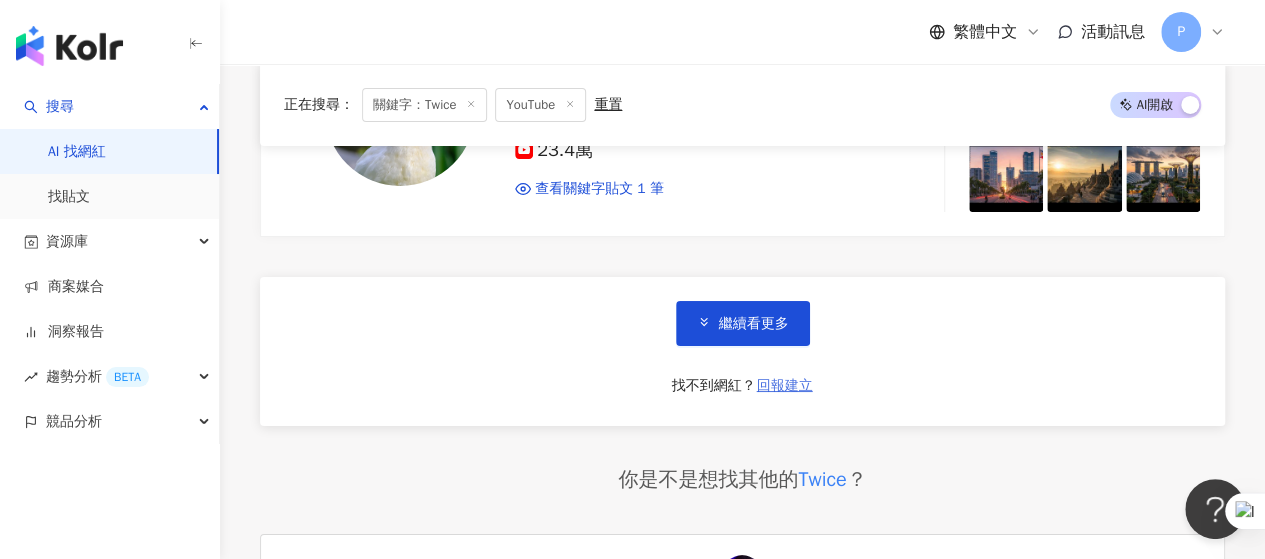 click on "回報建立" at bounding box center [785, 386] 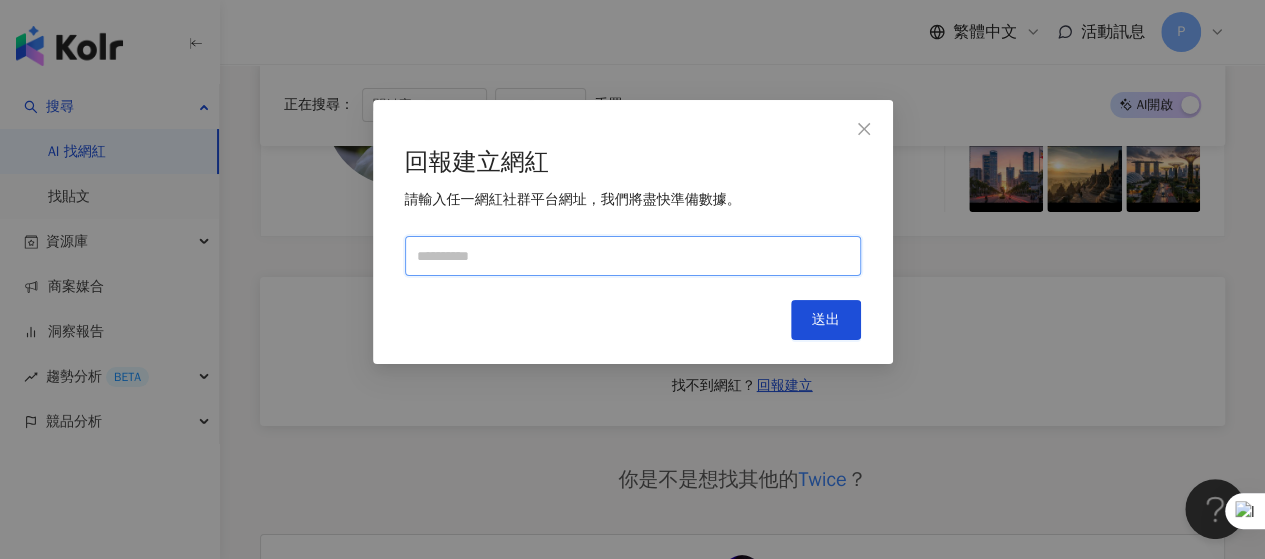 click at bounding box center [633, 256] 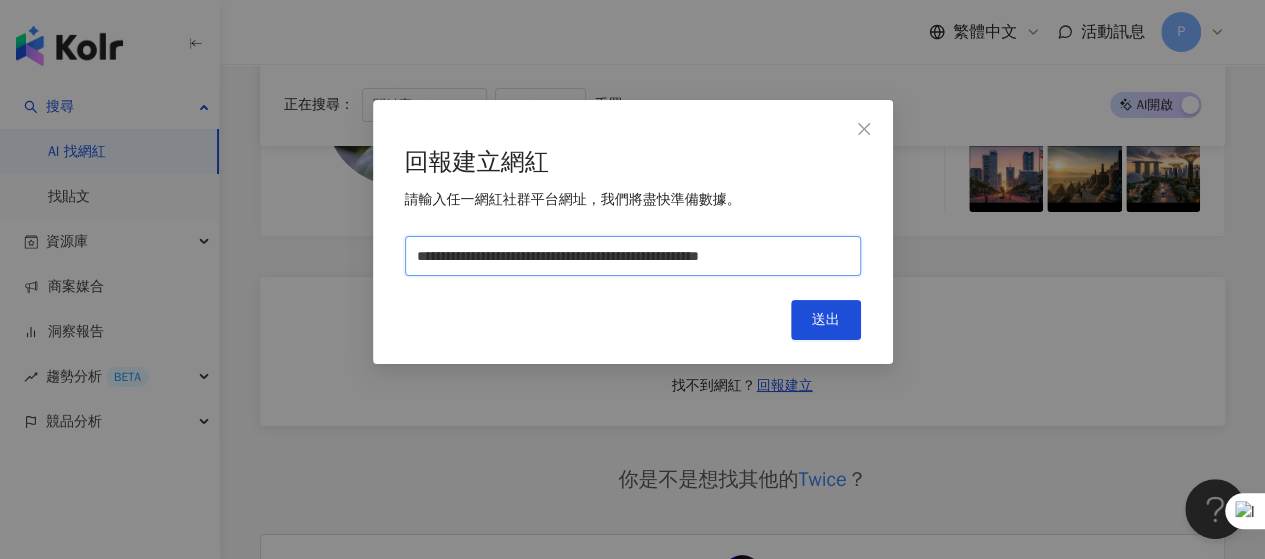 scroll, scrollTop: 0, scrollLeft: 4, axis: horizontal 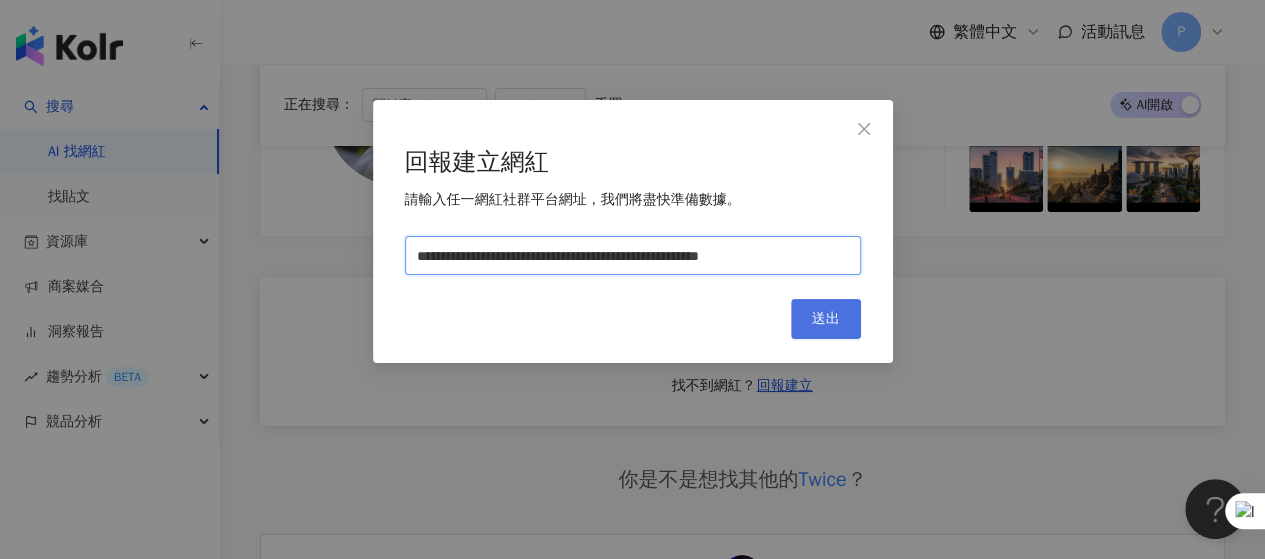 type on "**********" 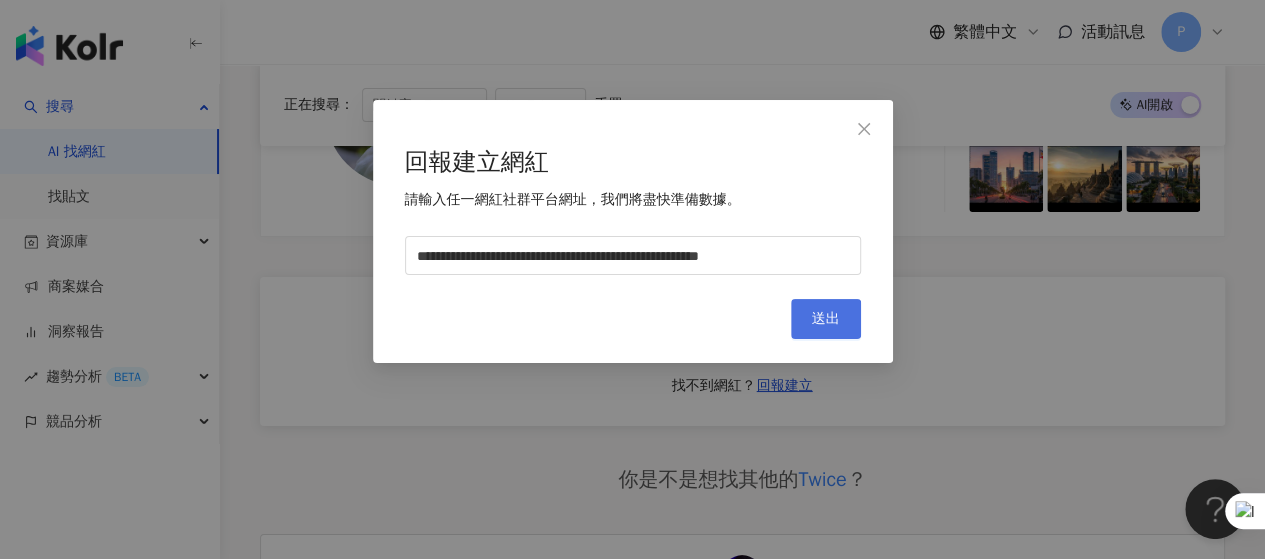 click on "送出" at bounding box center [826, 319] 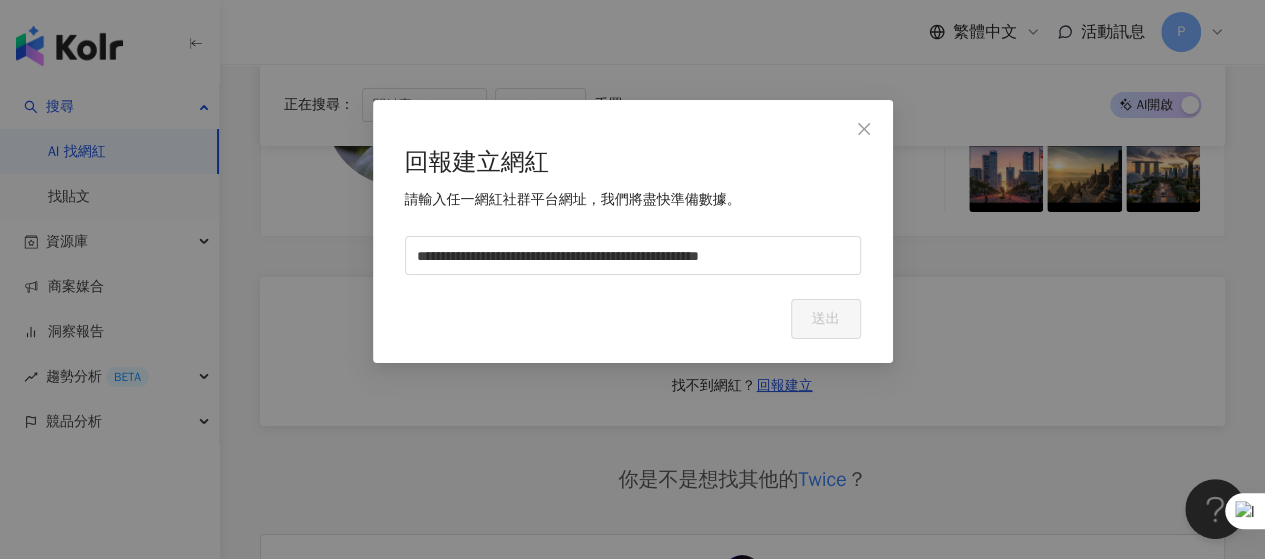 scroll, scrollTop: 0, scrollLeft: 0, axis: both 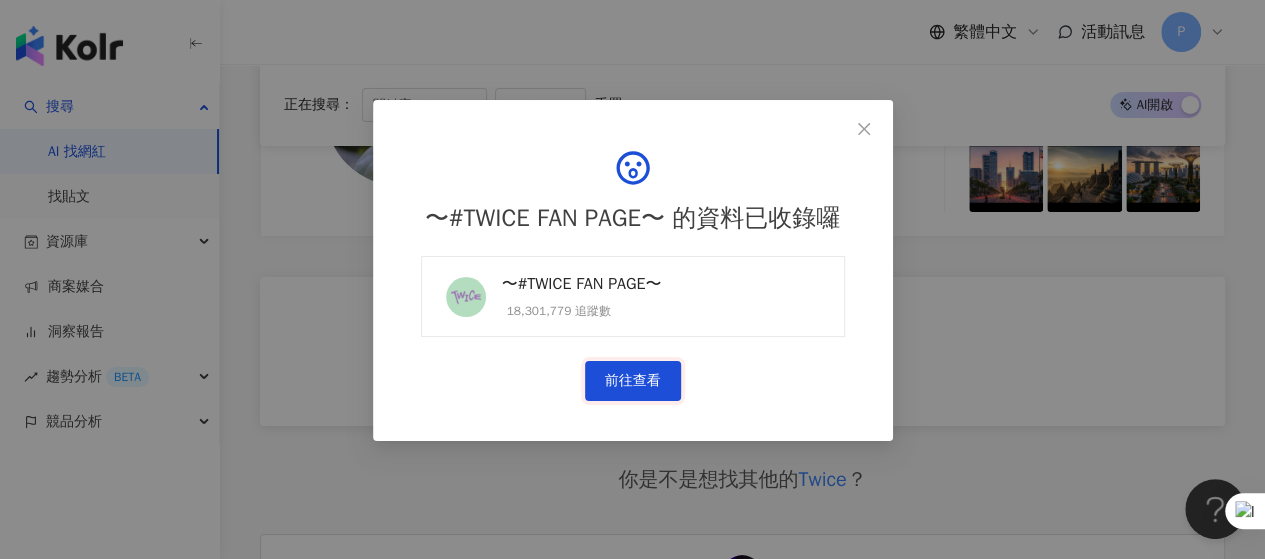 click on "前往查看" at bounding box center (633, 381) 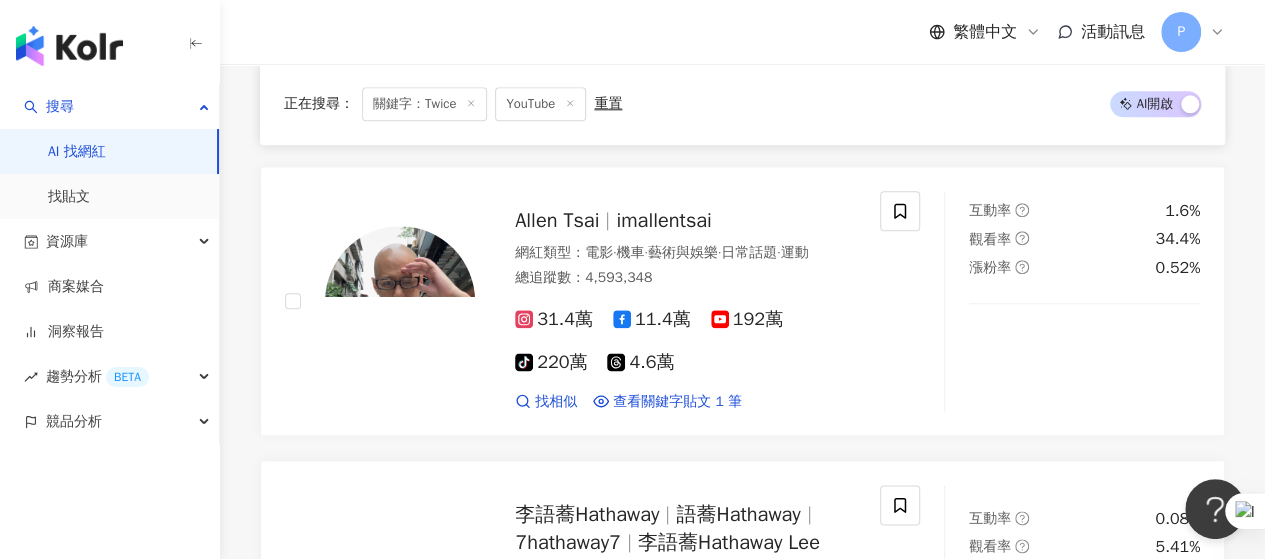 scroll, scrollTop: 1144, scrollLeft: 0, axis: vertical 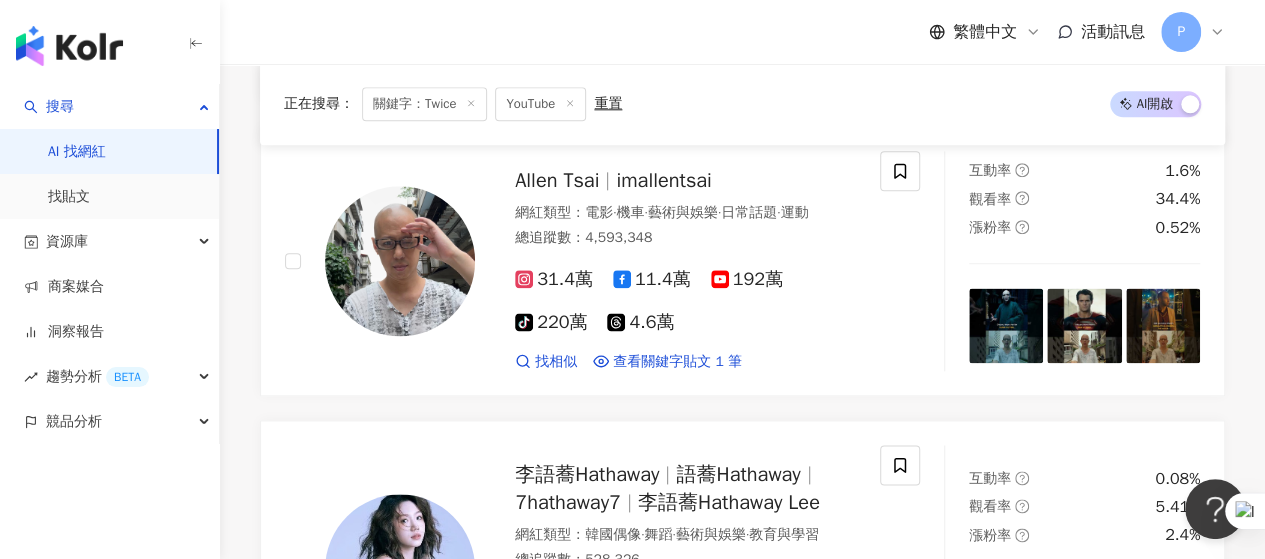 click on "繁體中文 活動訊息 P" at bounding box center (742, 32) 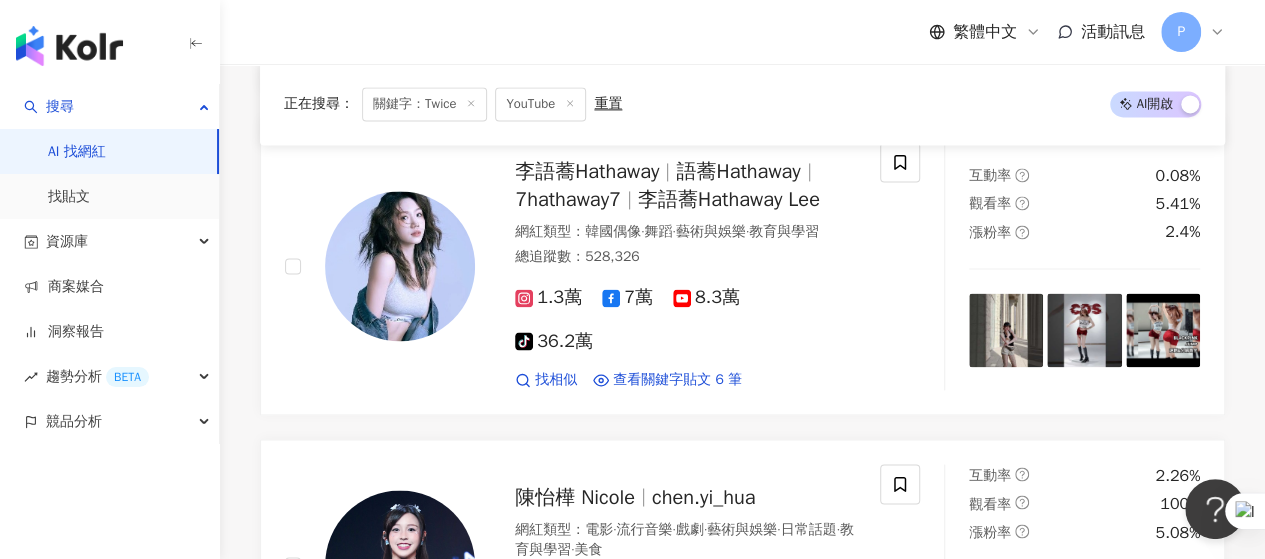 scroll, scrollTop: 1448, scrollLeft: 0, axis: vertical 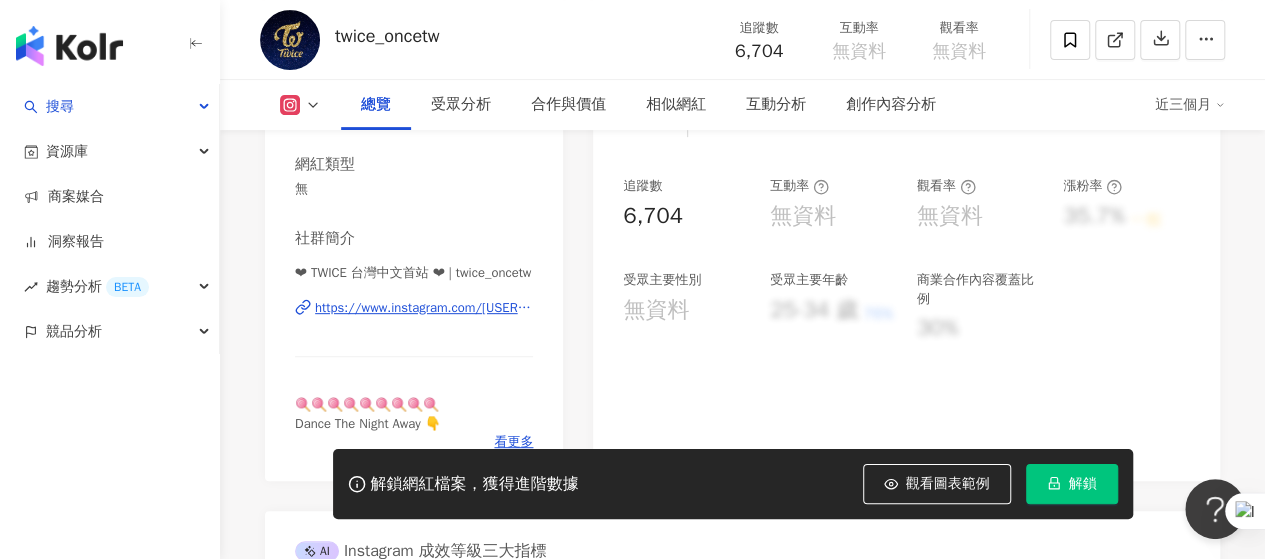 click on "https://www.instagram.com/twice_oncetw/" at bounding box center (424, 308) 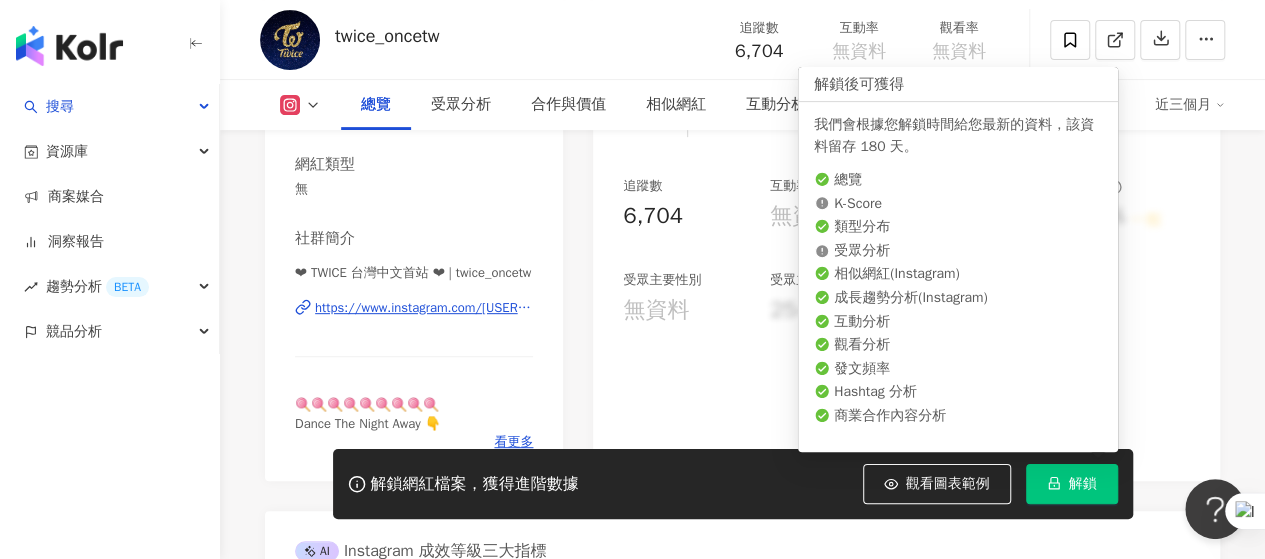 click 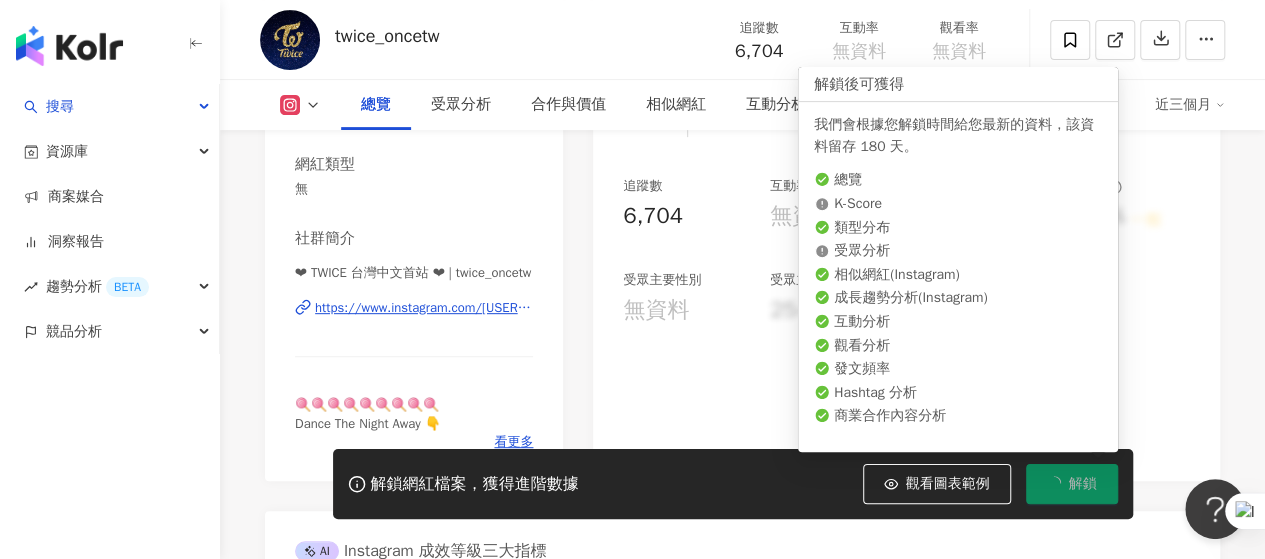 click 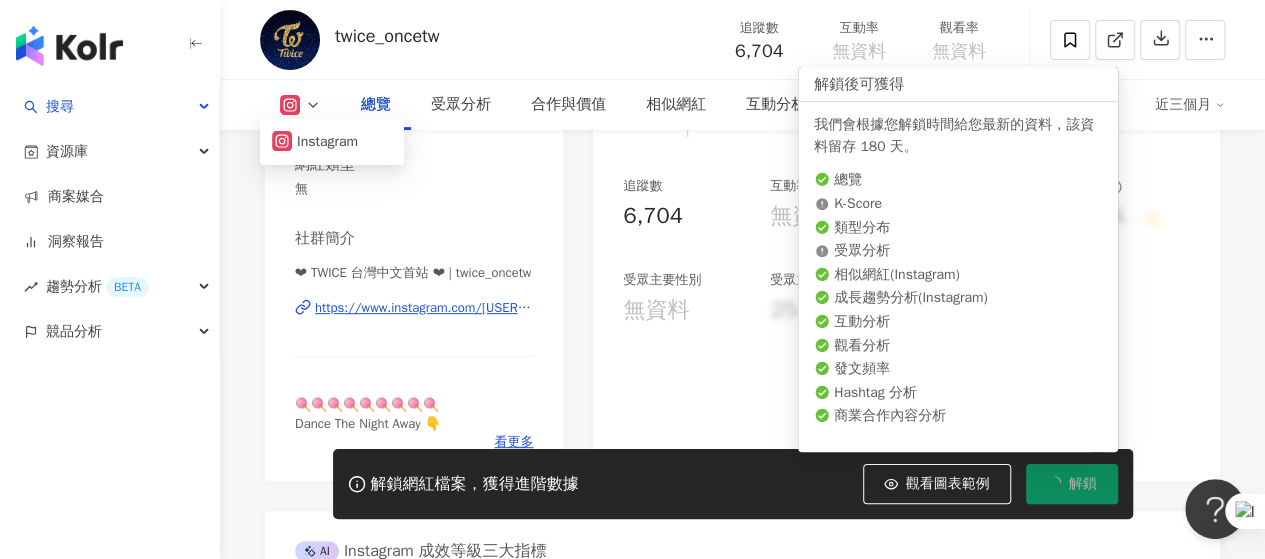 click 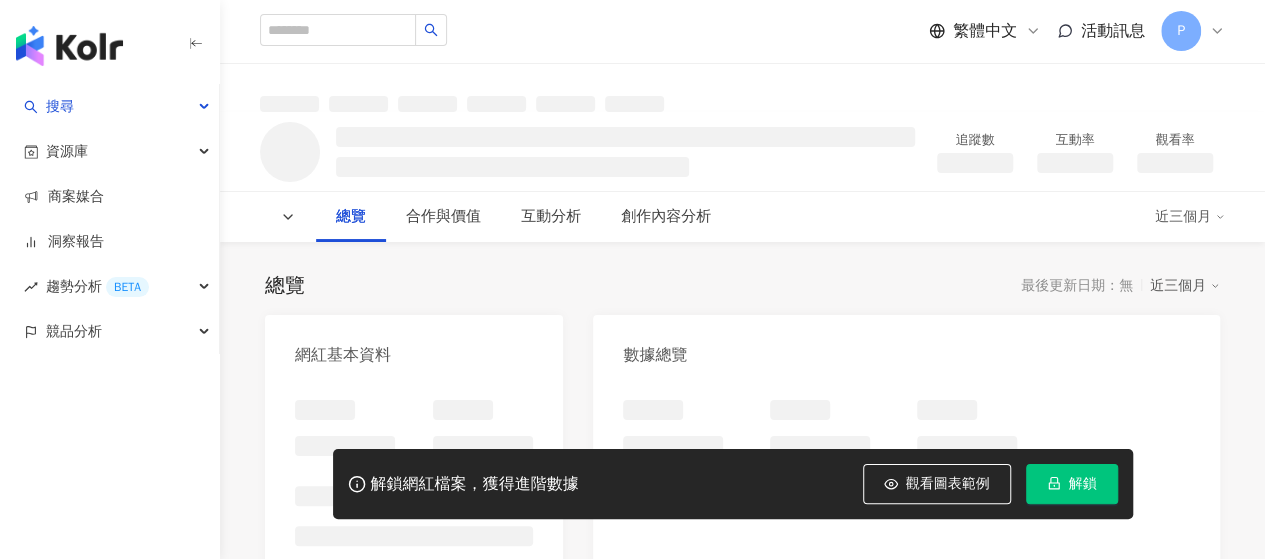 scroll, scrollTop: 113, scrollLeft: 0, axis: vertical 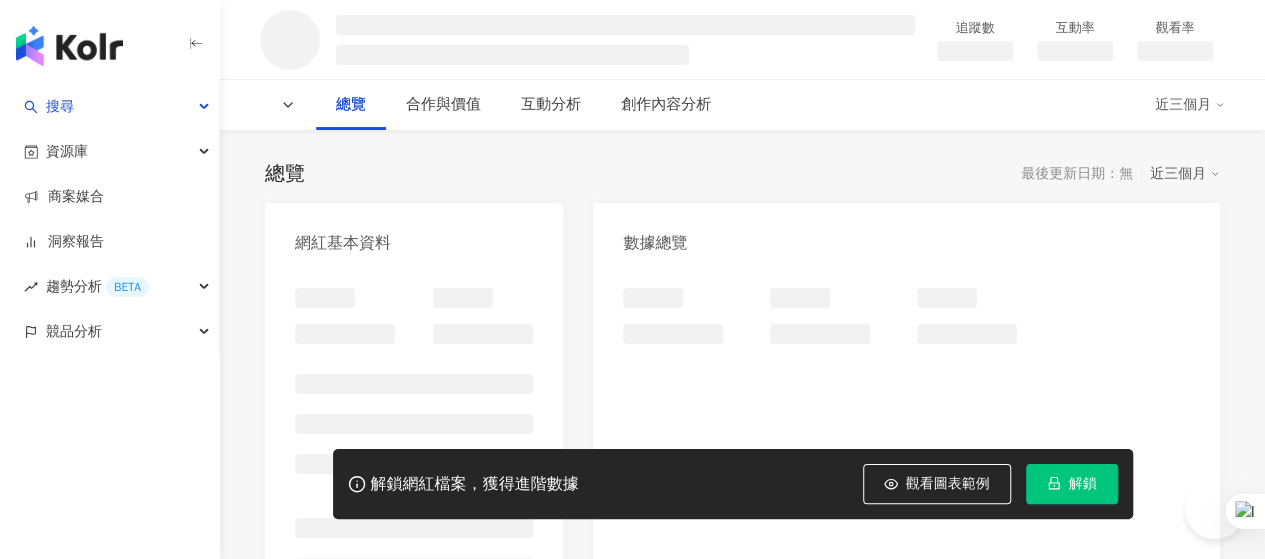 click on "解鎖" at bounding box center [1083, 484] 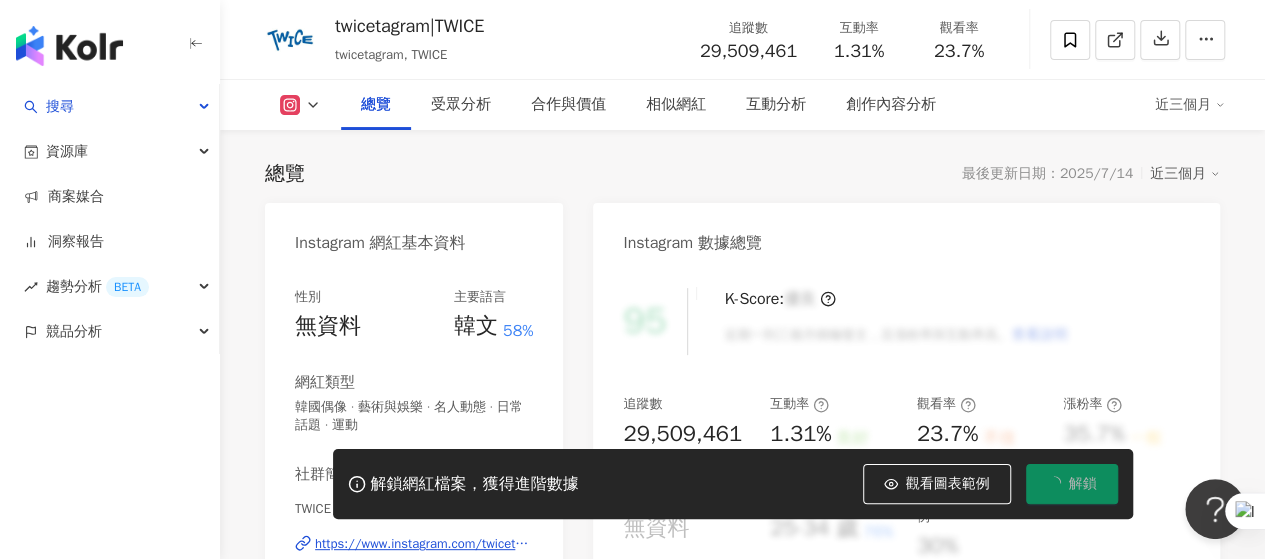 scroll, scrollTop: 0, scrollLeft: 0, axis: both 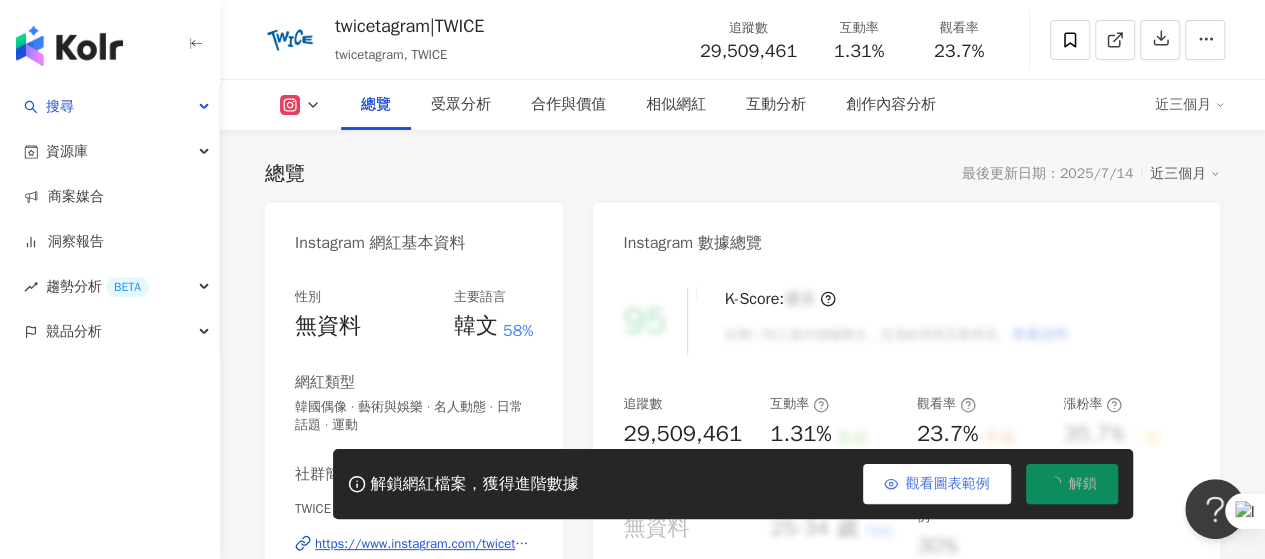 click on "觀看圖表範例" at bounding box center (948, 484) 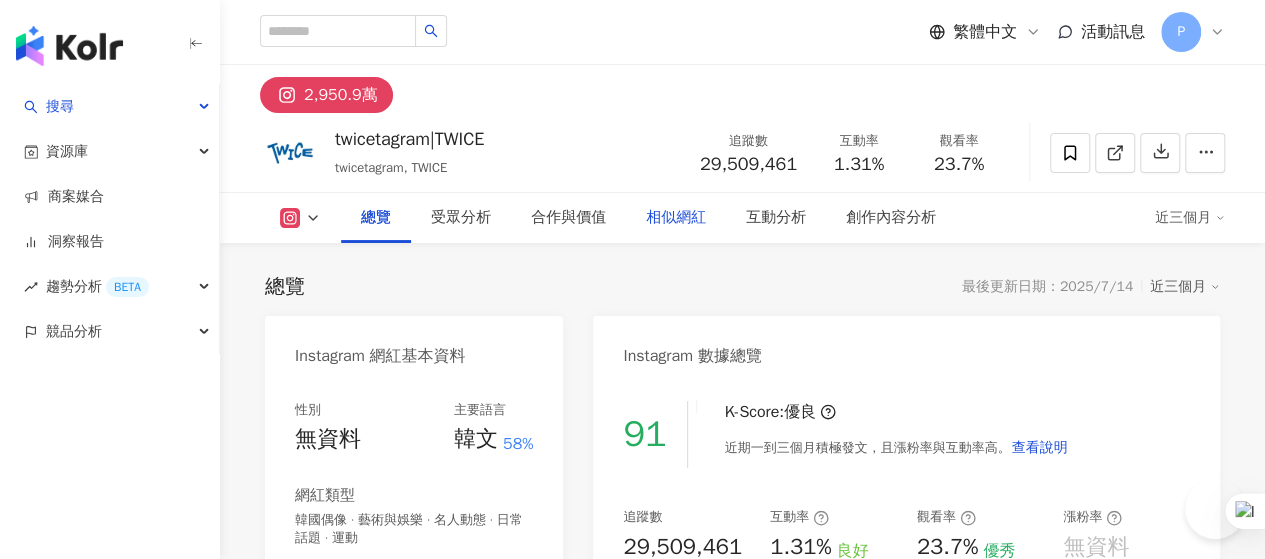 scroll, scrollTop: 230, scrollLeft: 0, axis: vertical 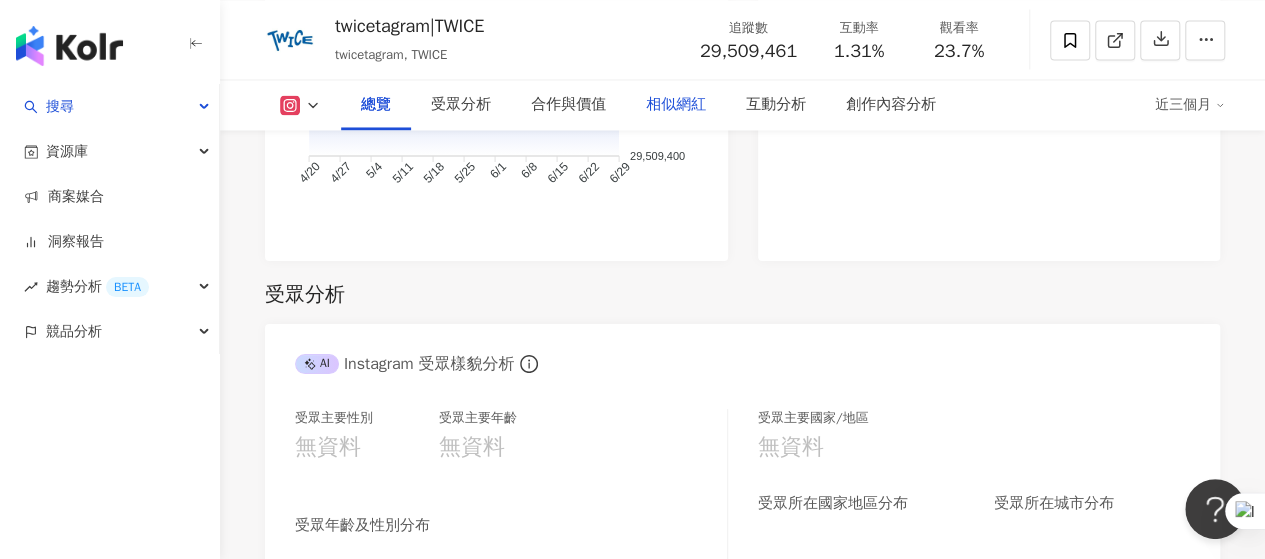 click on "相似網紅" at bounding box center (676, 105) 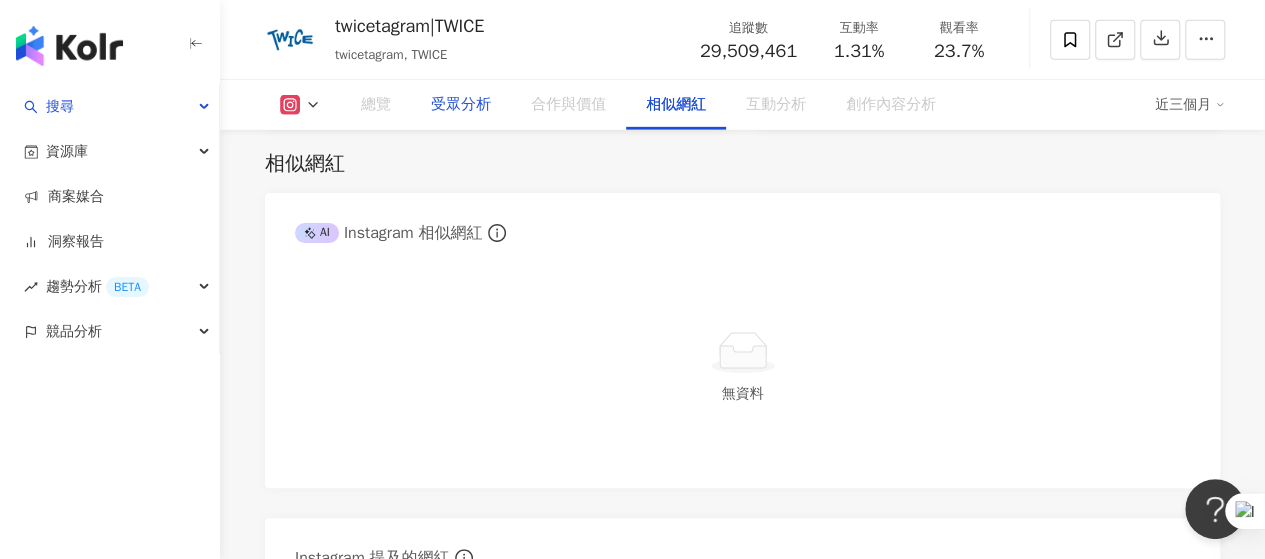 click on "合作與價值" at bounding box center [568, 105] 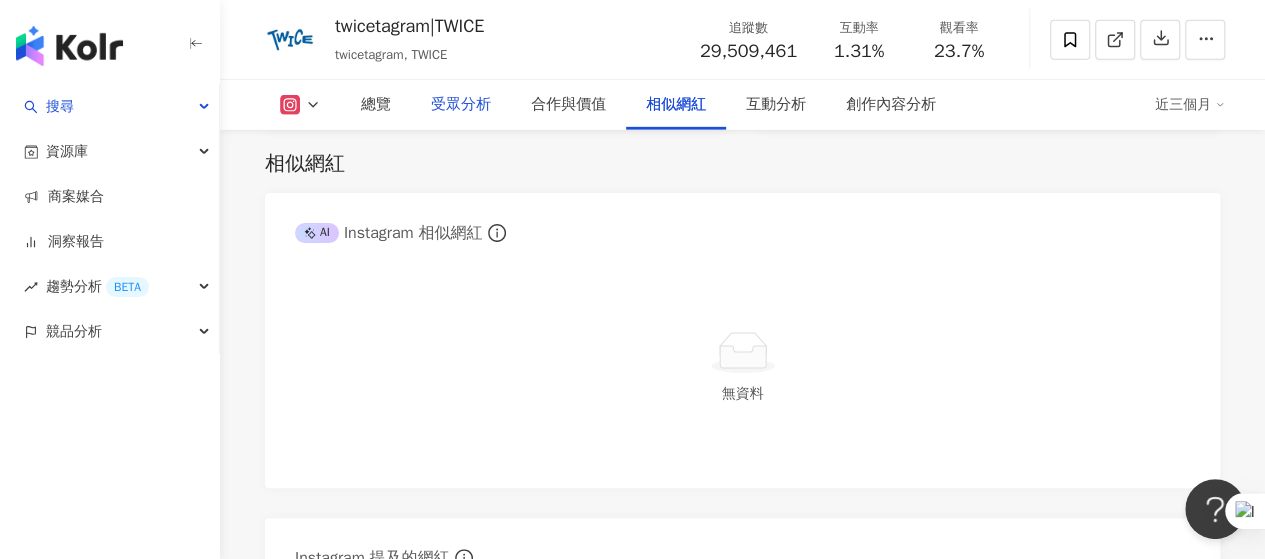 click on "受眾分析" at bounding box center (461, 105) 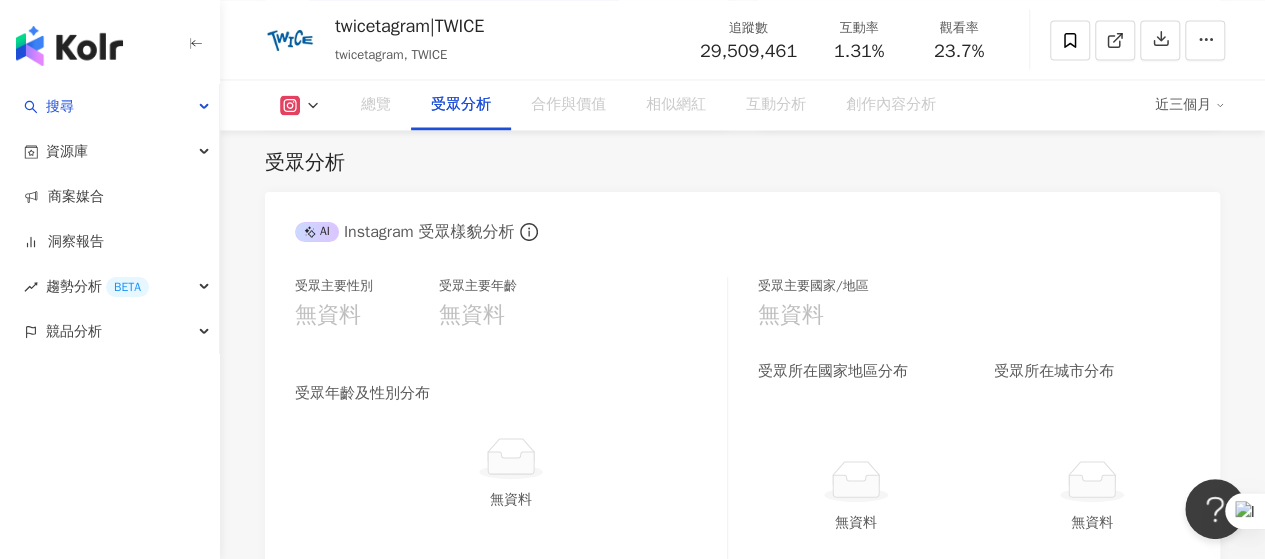 click on "受眾分析" at bounding box center (461, 105) 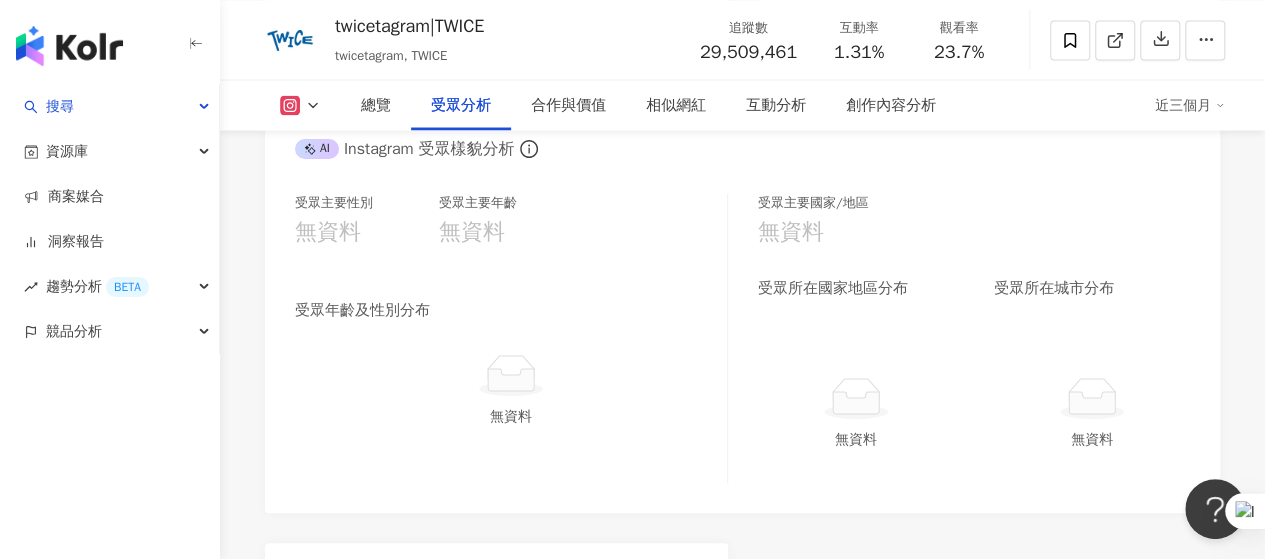 scroll, scrollTop: 1862, scrollLeft: 0, axis: vertical 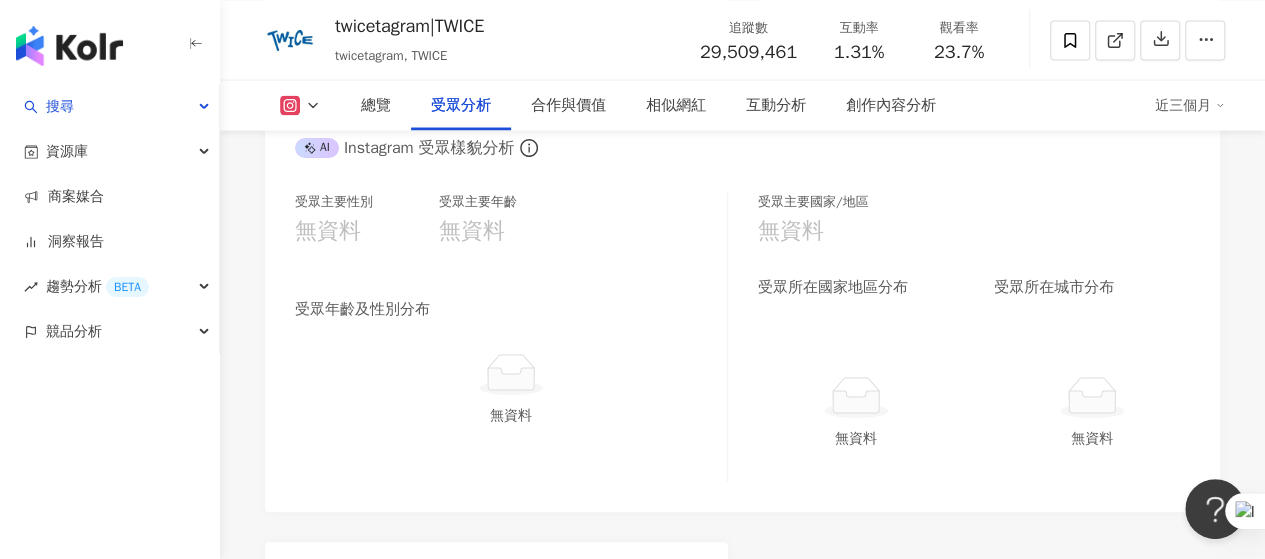 click on "無資料 無資料" at bounding box center [974, 412] 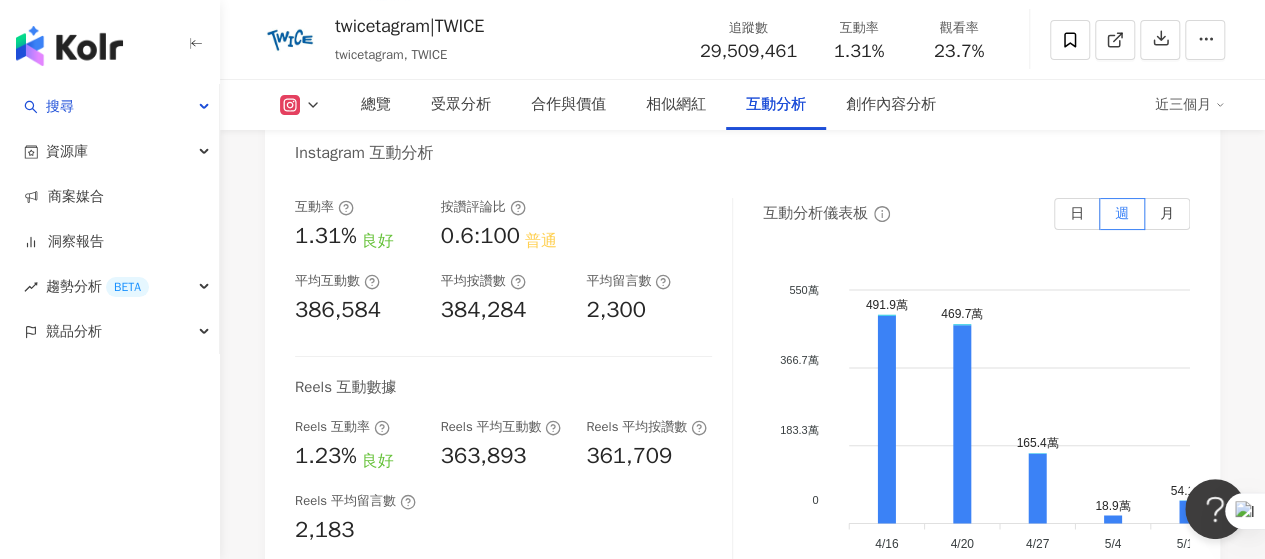 scroll, scrollTop: 3850, scrollLeft: 0, axis: vertical 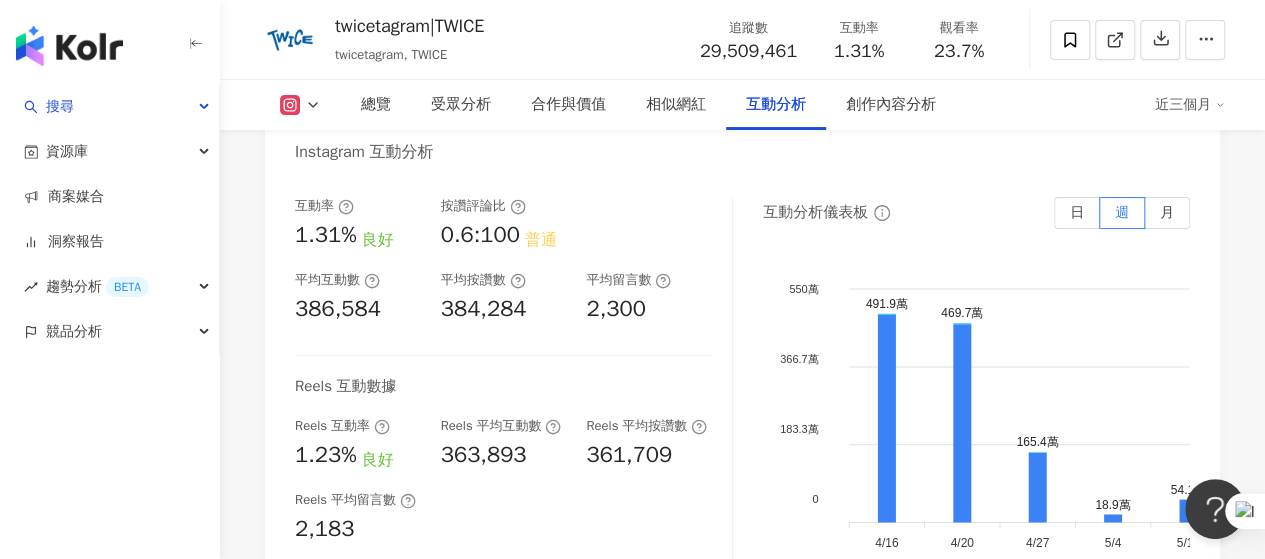 click on "互動率   1.31% 良好 按讚評論比   0.6:100 普通 平均互動數    386,584 平均按讚數   384,284 平均留言數   2,300 Reels 互動數據 Reels 互動率   1.23% 良好 Reels 平均互動數   363,893 Reels 平均按讚數   361,709 Reels 平均留言數   2,183 互動分析儀表板 日 週 月 550萬 550萬 366.7萬 366.7萬 183.3萬 183.3萬 0 0 491.9萬 469.7萬 165.4萬 18.9萬 54.1萬 424.2萬 167.9萬 64.6萬 469.9萬 485.5萬 474.6萬 219.2萬 4/16 4/16 491.9萬 469.7萬 165.4萬 18.9萬 54.1萬 424.2萬 167.9萬 64.6萬 469.9萬 485.5萬 474.6萬 219.2萬 4/16 4/16 4/20 4/20 4/27 4/27 5/4 5/4 5/11 5/11 5/18 5/18 5/25 5/25 6/1 6/1 6/8 6/8 6/15 6/15 6/22 6/22 6/29 6/29 7/6 7/6 7/13 7/13   按讚數     留言數" at bounding box center [742, 402] 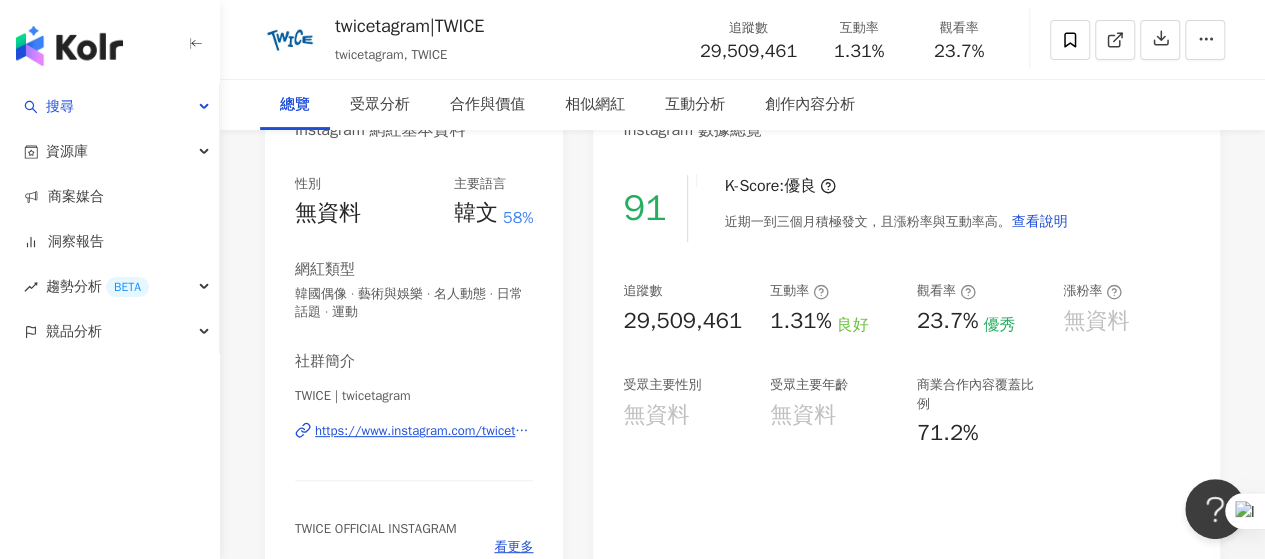 scroll, scrollTop: 0, scrollLeft: 0, axis: both 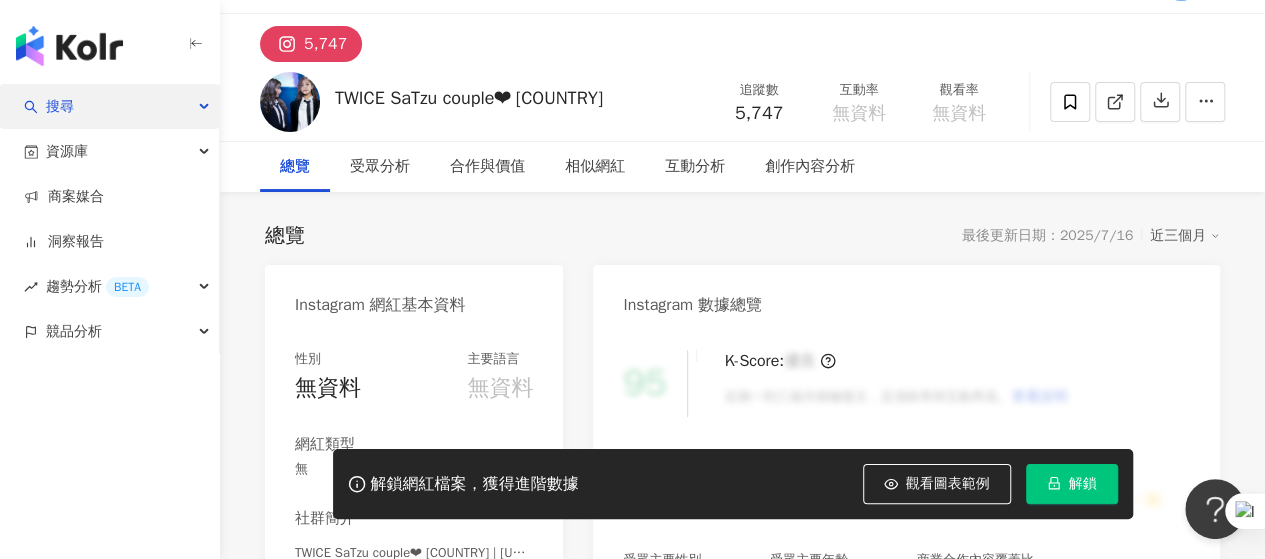 click on "搜尋" at bounding box center [109, 106] 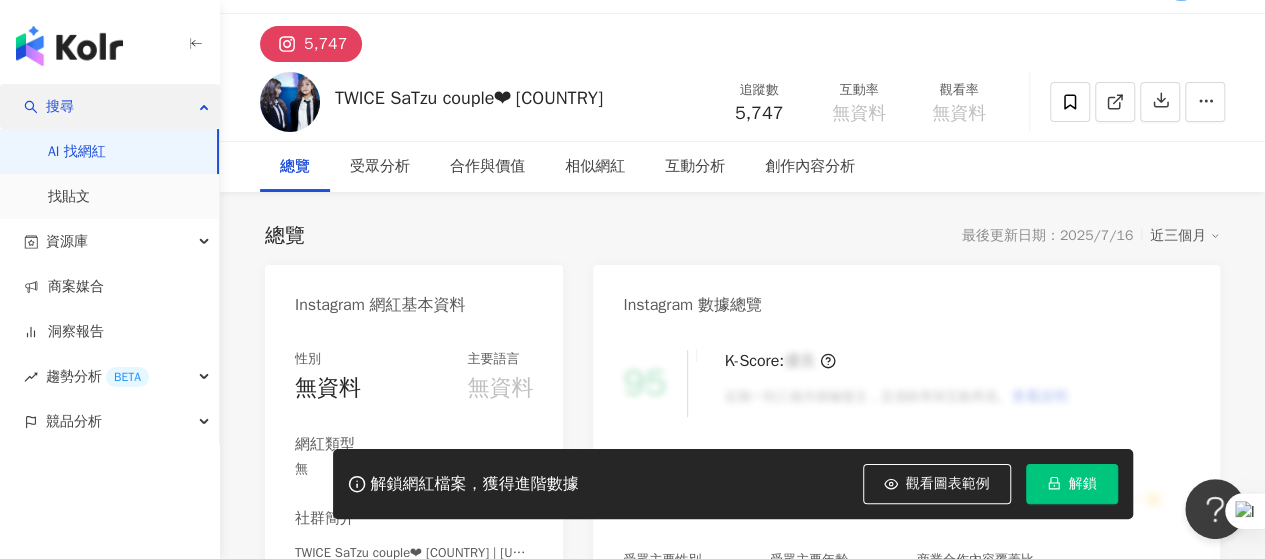click on "搜尋" at bounding box center [109, 106] 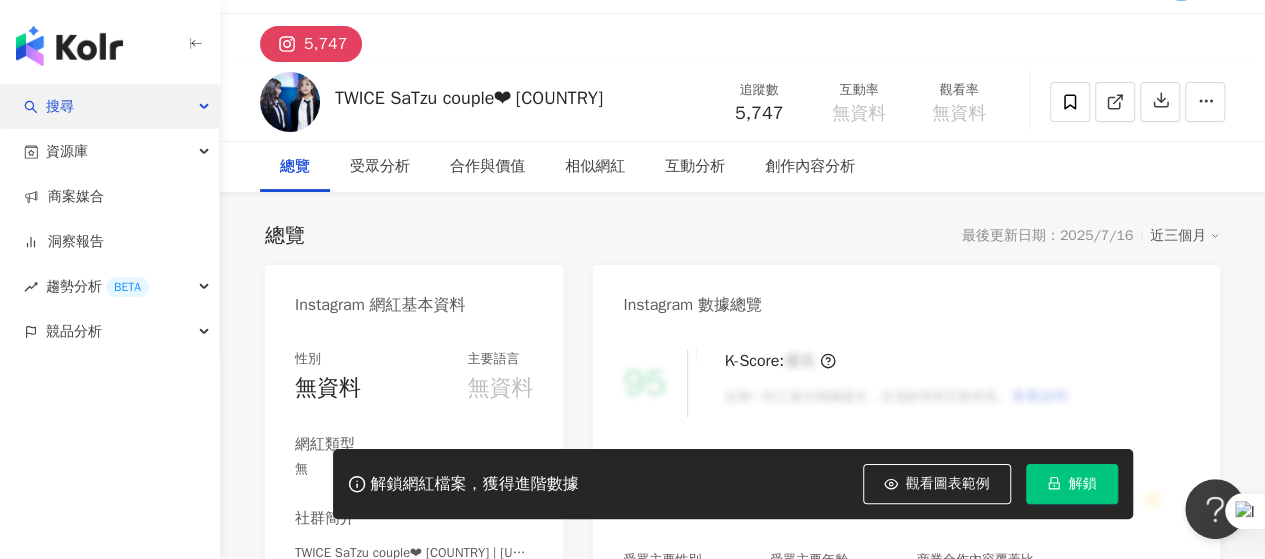 click on "搜尋" at bounding box center [109, 106] 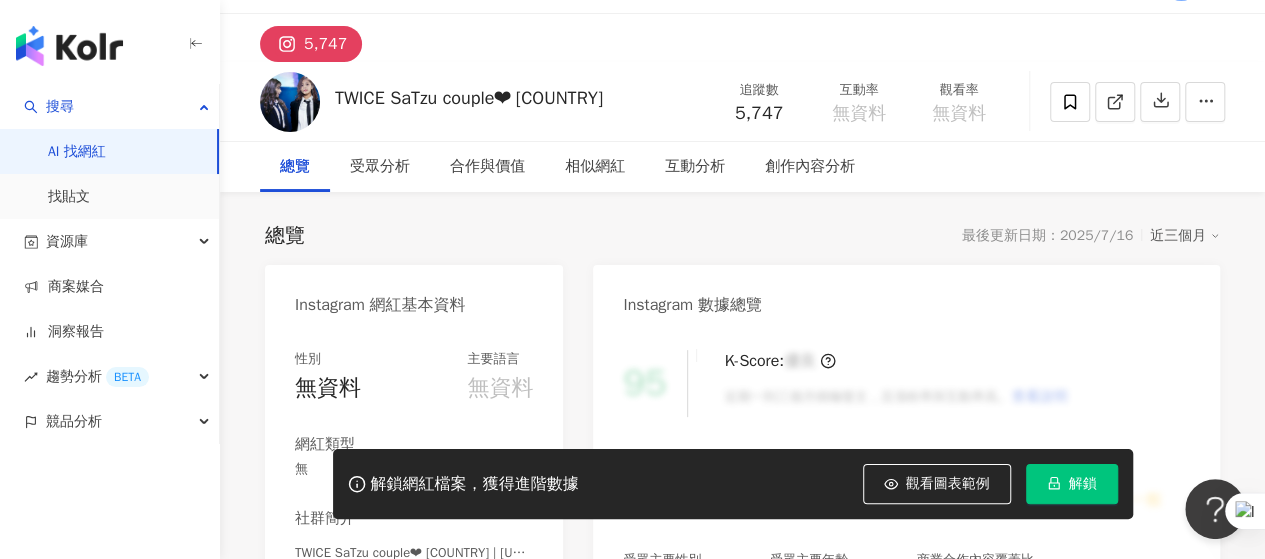 scroll, scrollTop: 0, scrollLeft: 0, axis: both 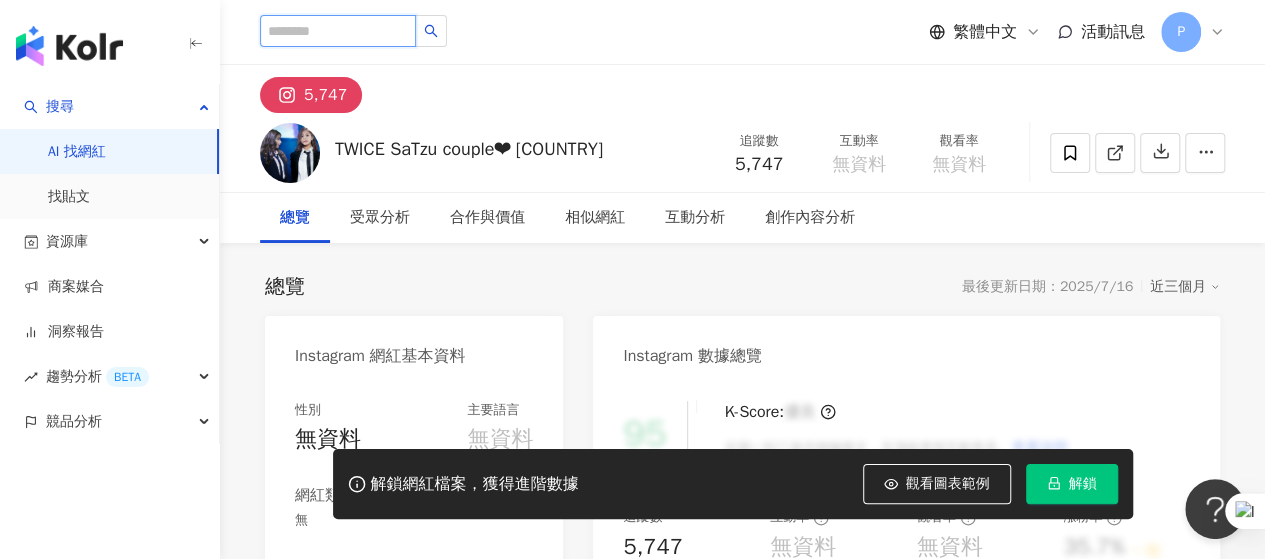 click at bounding box center [338, 31] 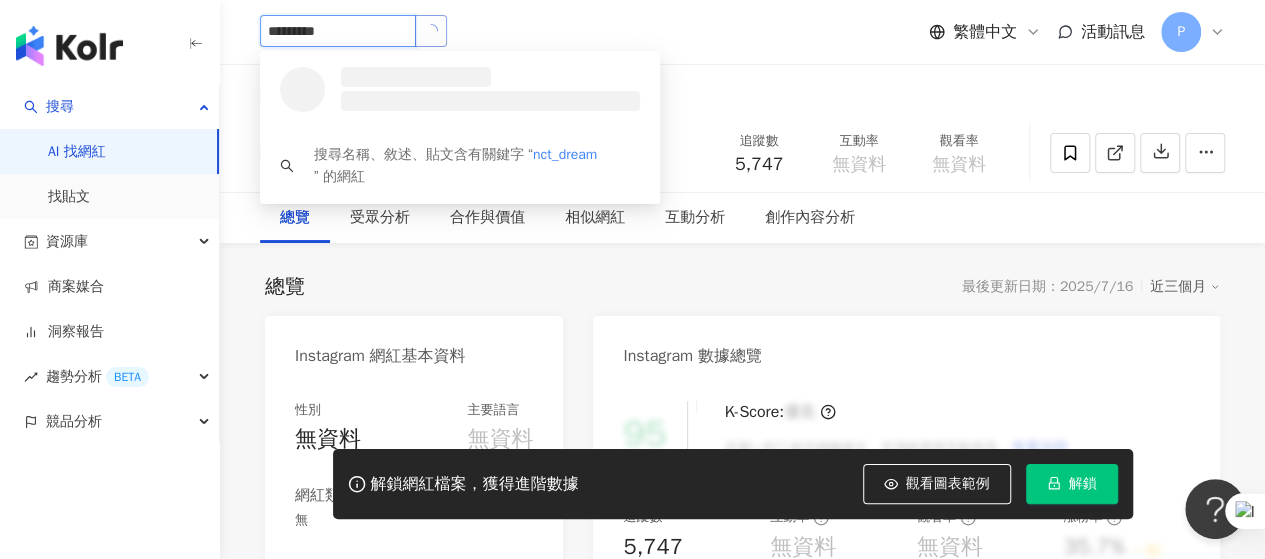 click 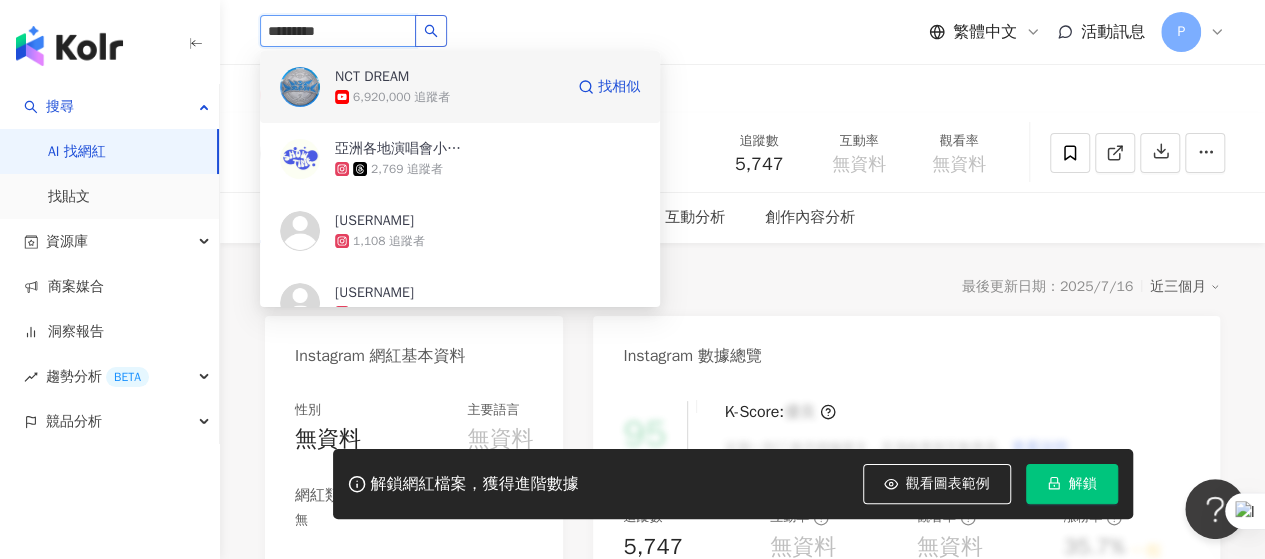 click on "NCT DREAM" at bounding box center (400, 77) 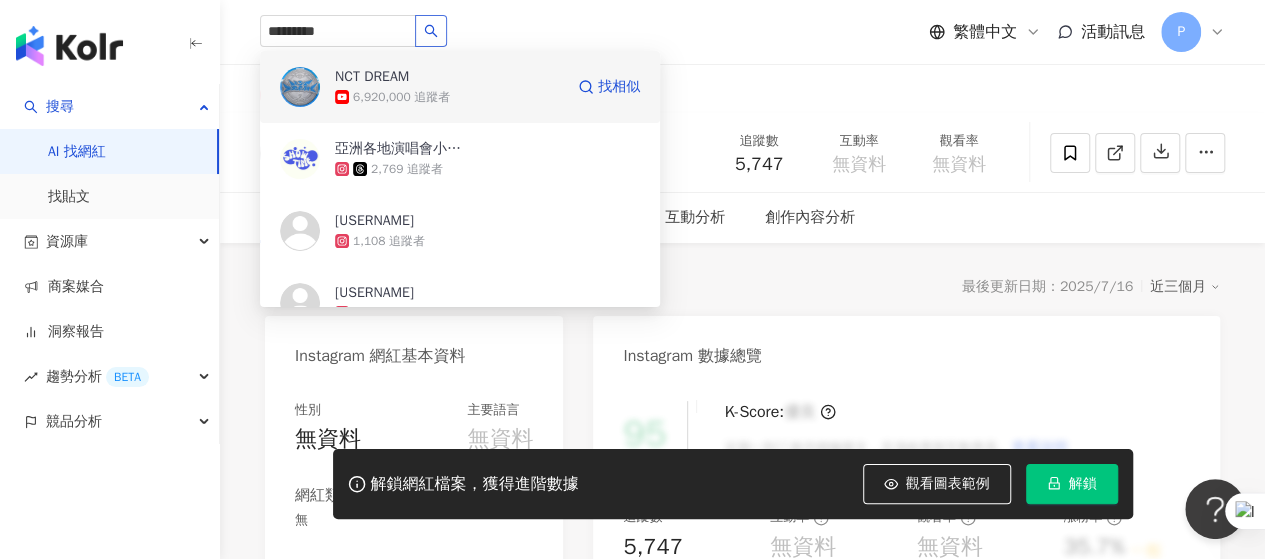 type 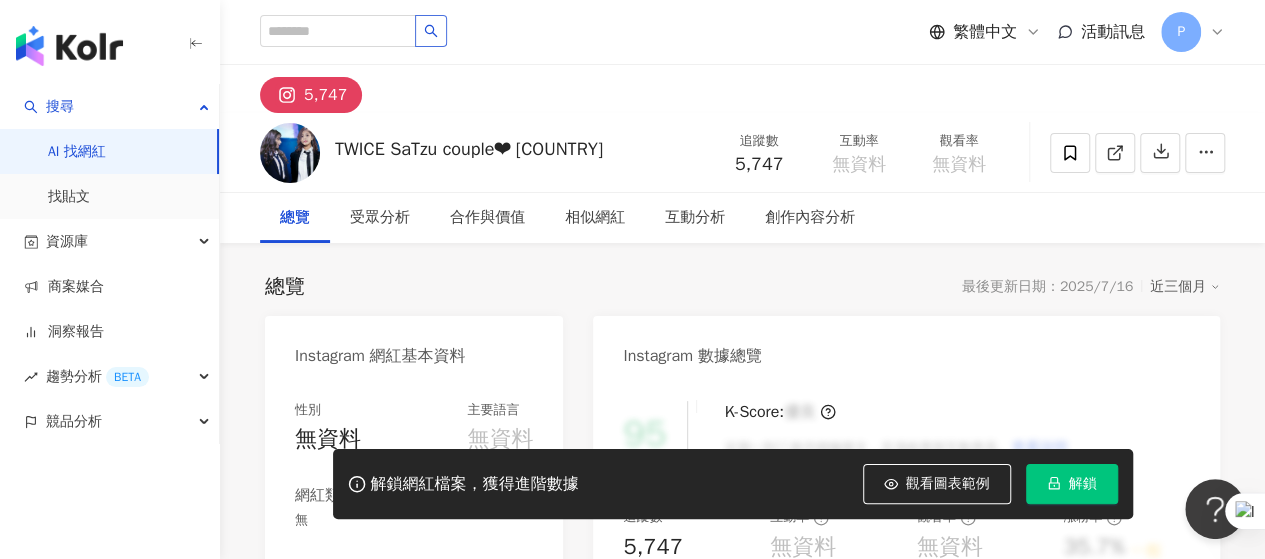 click on "5,747" at bounding box center [742, 89] 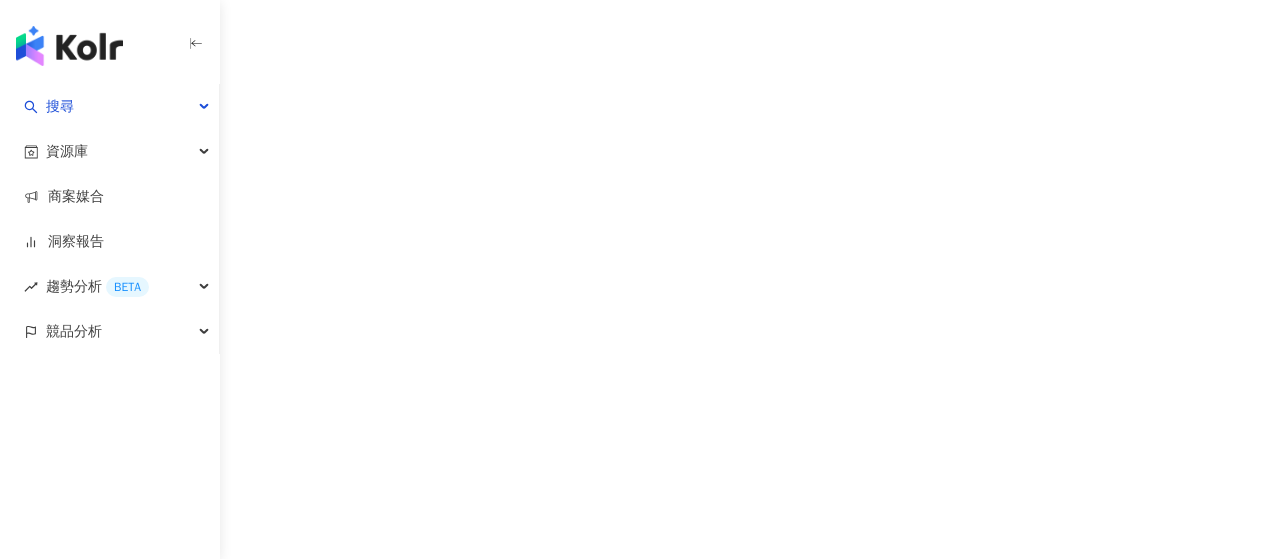 scroll, scrollTop: 0, scrollLeft: 0, axis: both 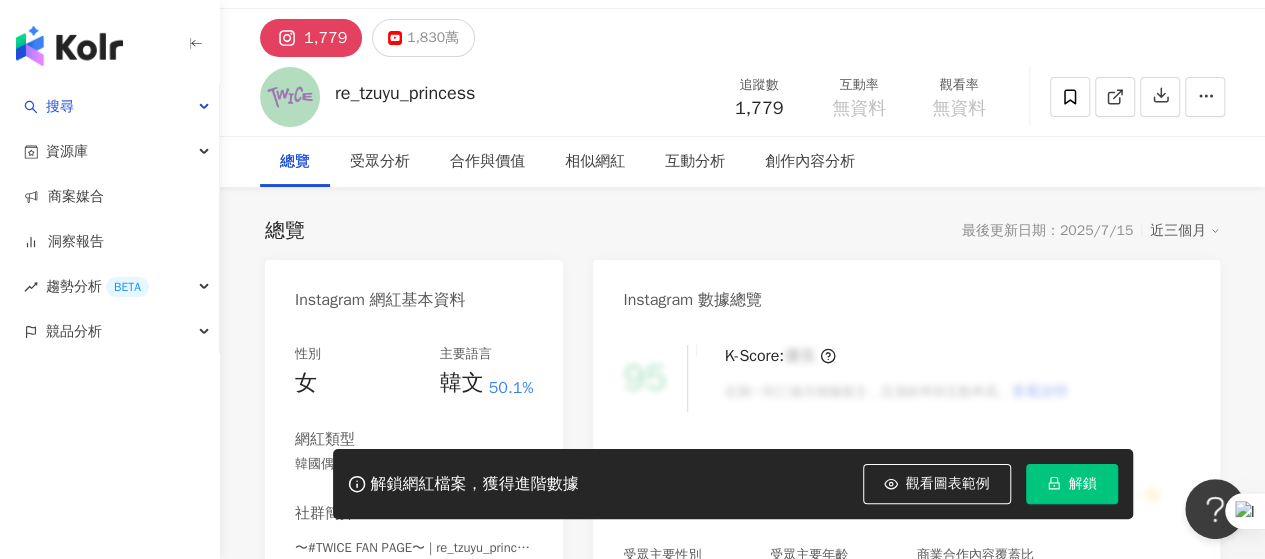click on "解鎖" at bounding box center [1072, 484] 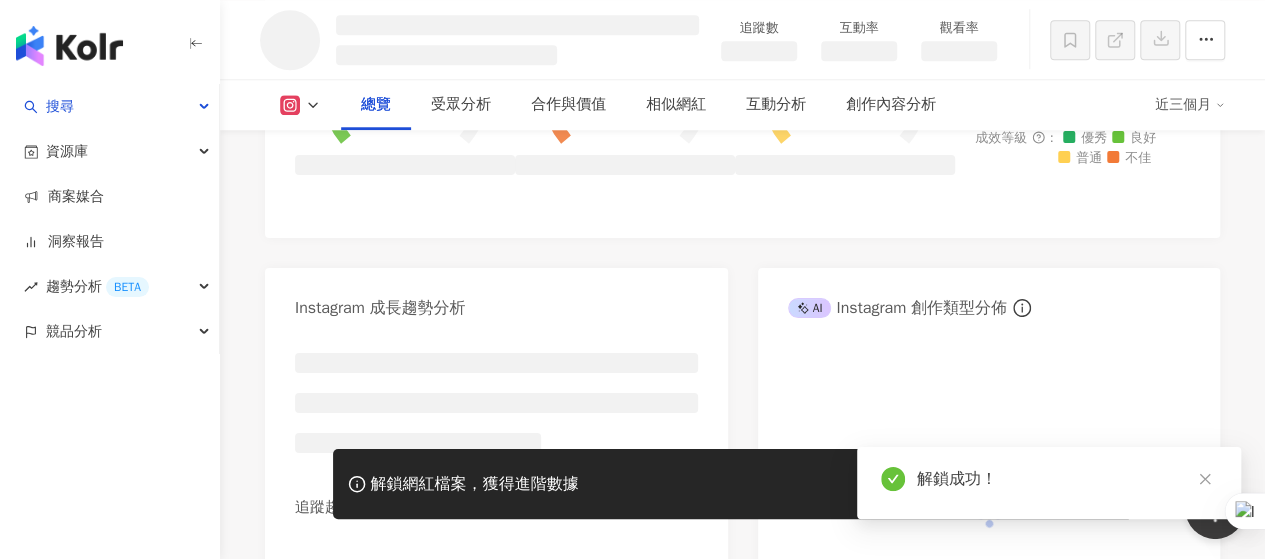 scroll, scrollTop: 1171, scrollLeft: 0, axis: vertical 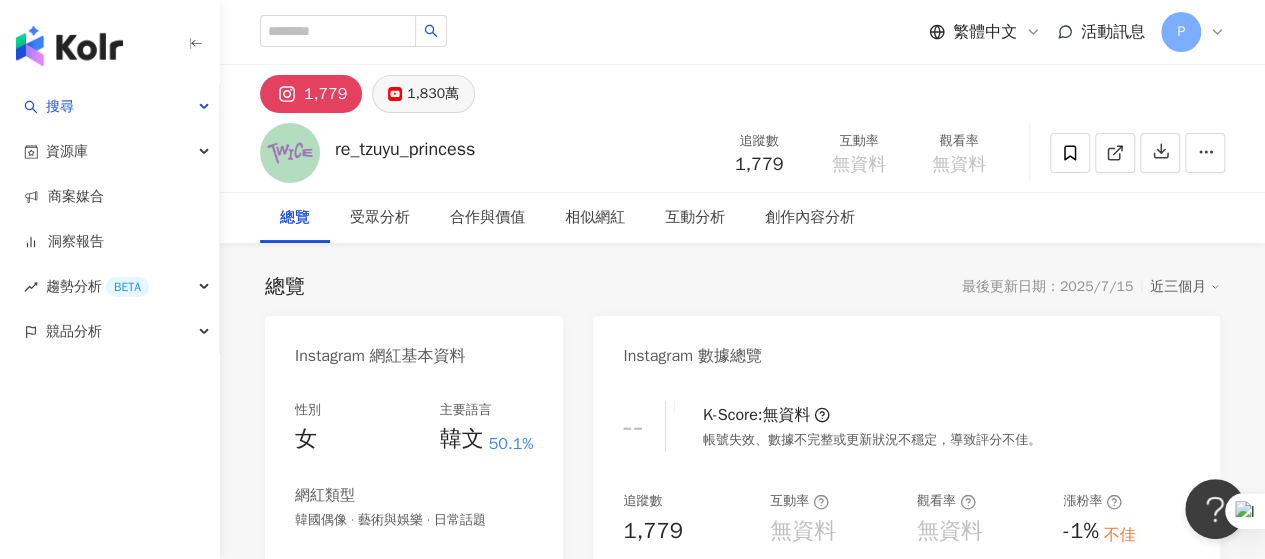 click on "1,830萬" at bounding box center (423, 94) 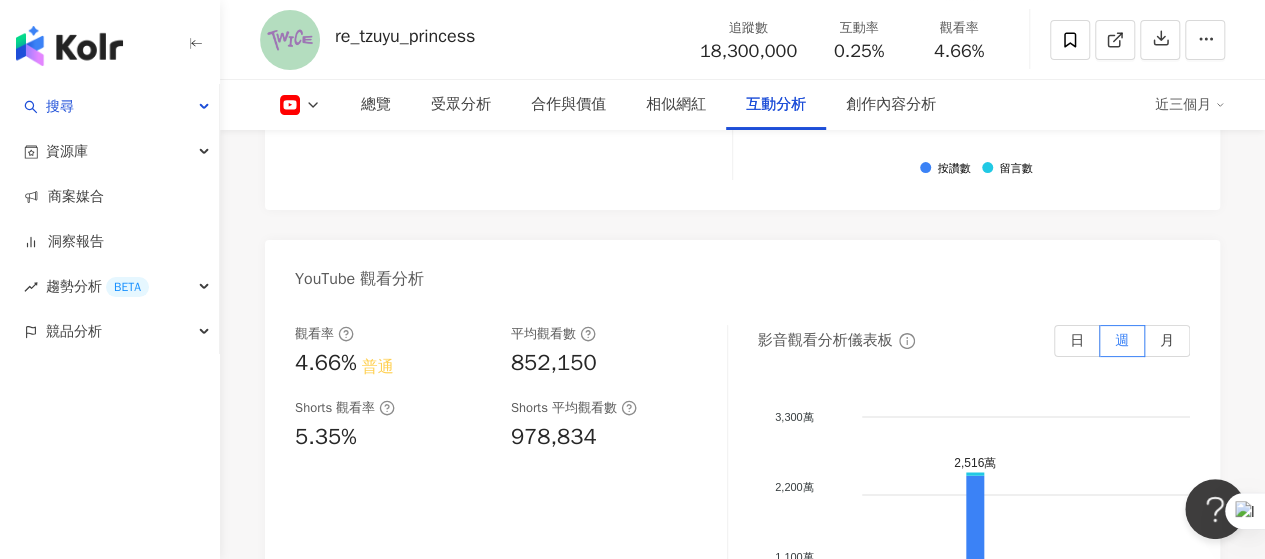 scroll, scrollTop: 3853, scrollLeft: 0, axis: vertical 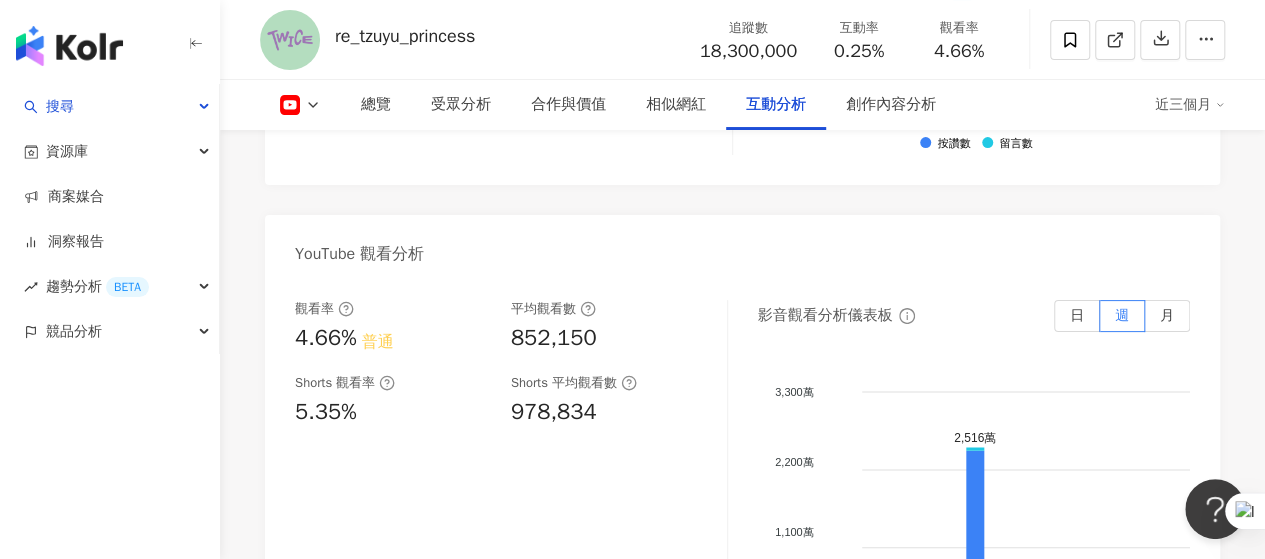 click on "YouTube 觀看分析" at bounding box center [742, 247] 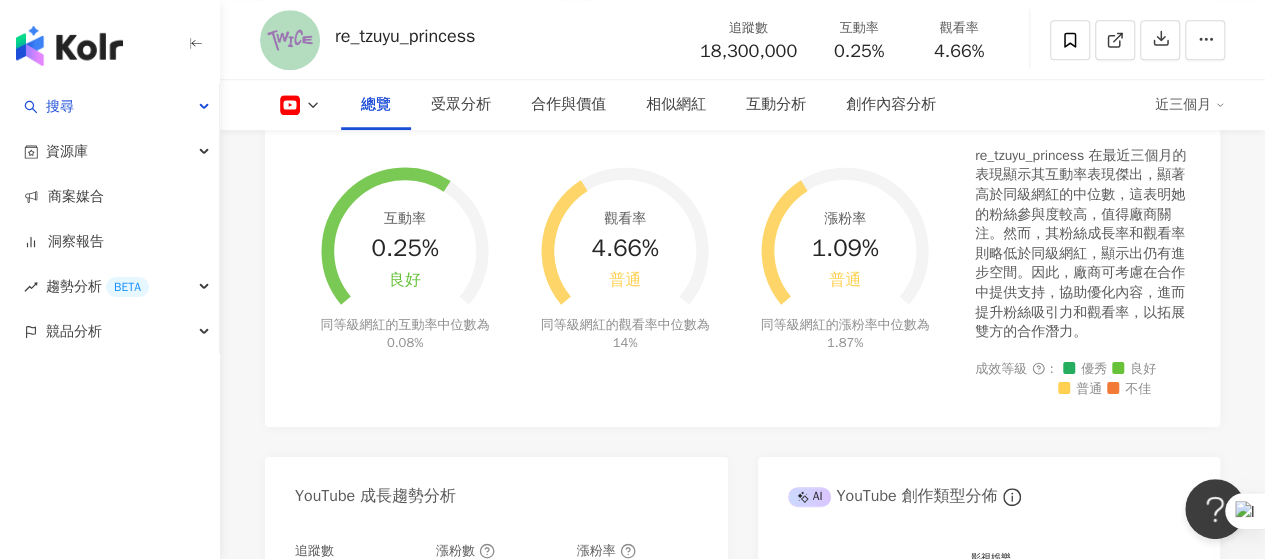 scroll, scrollTop: 0, scrollLeft: 0, axis: both 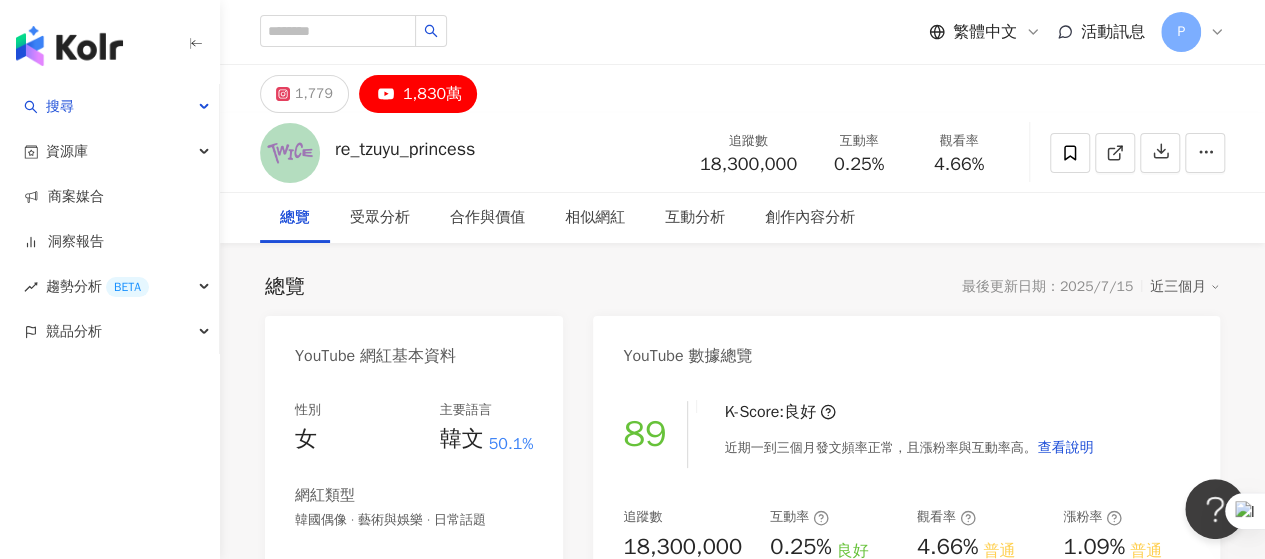 click on "總覽 最後更新日期：2025/7/15 近三個月" at bounding box center [742, 287] 